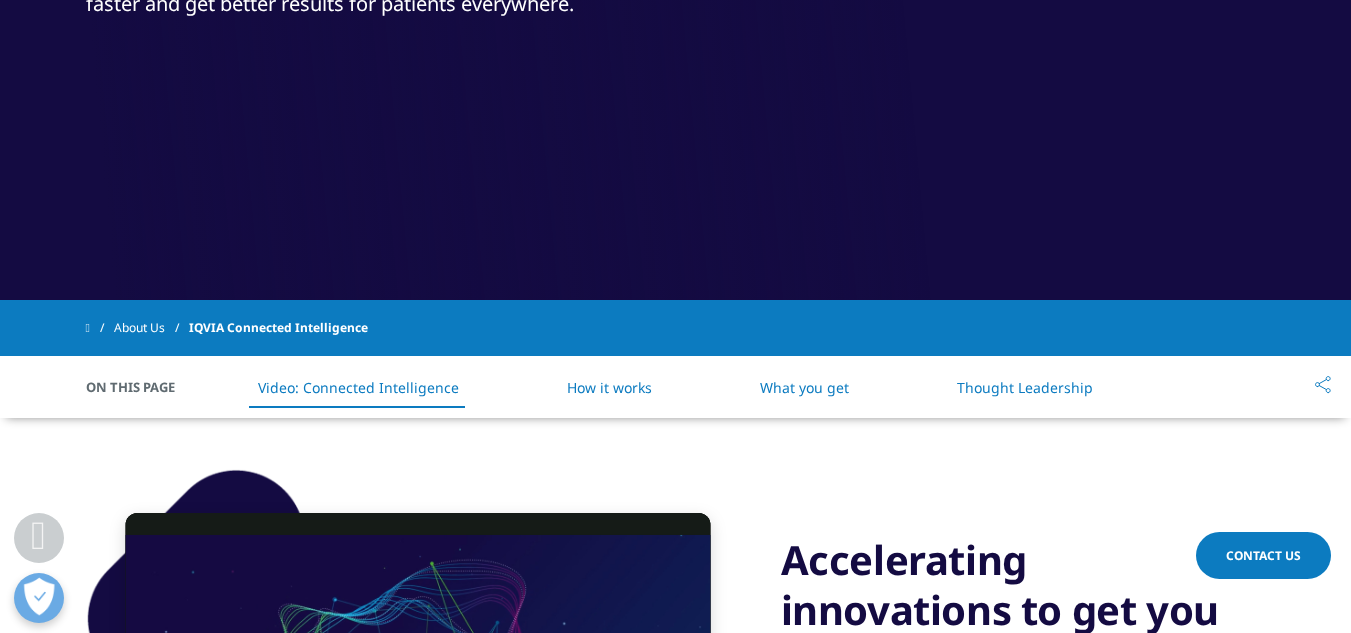 scroll, scrollTop: 600, scrollLeft: 0, axis: vertical 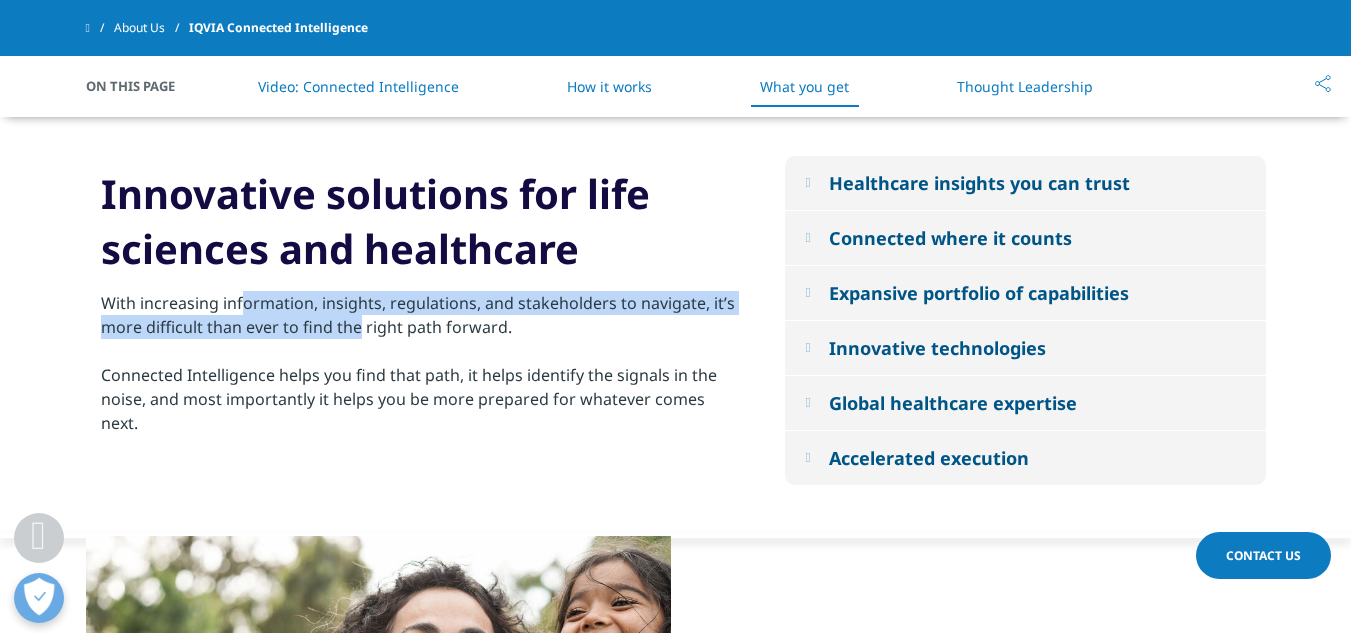 drag, startPoint x: 258, startPoint y: 336, endPoint x: 362, endPoint y: 340, distance: 104.0769 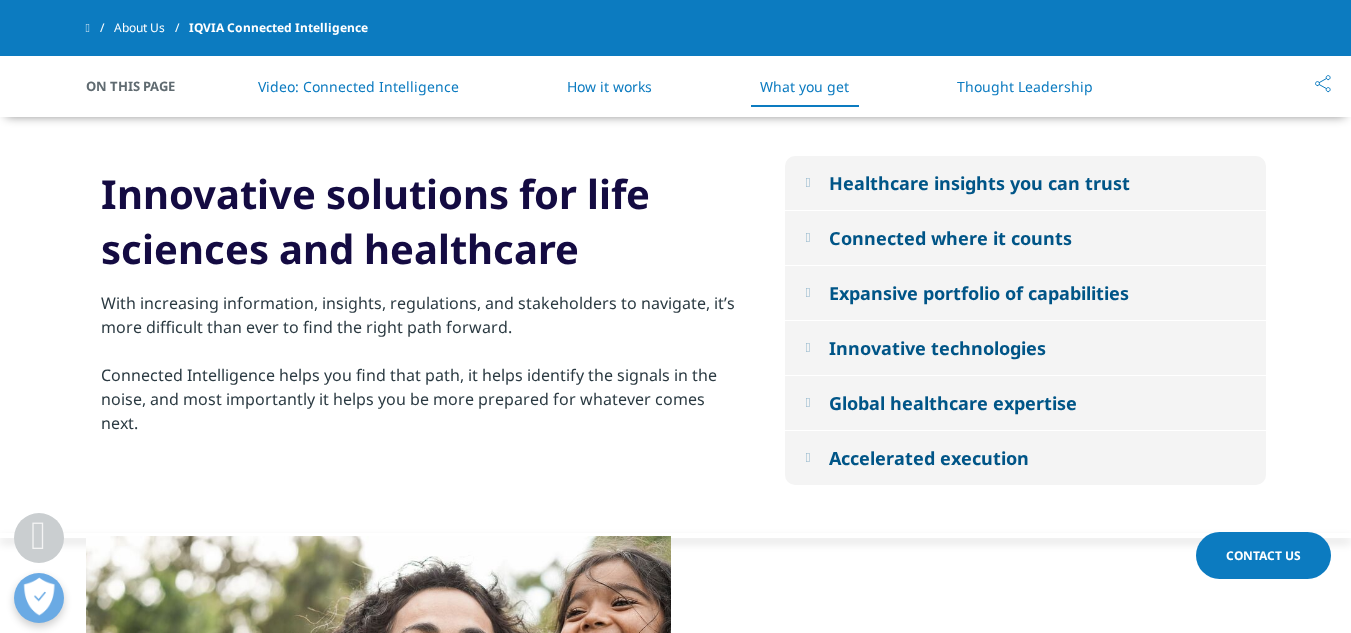 click on "With increasing information, insights, regulations, and stakeholders to navigate, it’s more difficult than ever to find the right path forward." at bounding box center [420, 315] 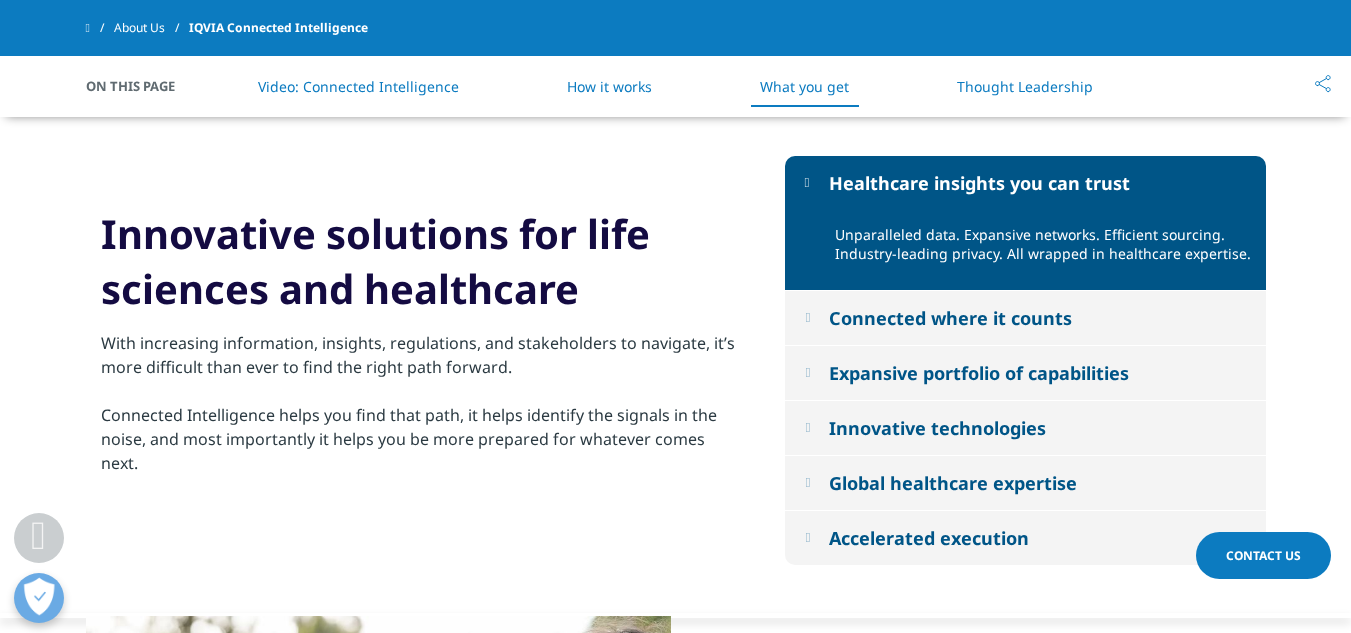 click on "Healthcare insights you can trust" at bounding box center (979, 183) 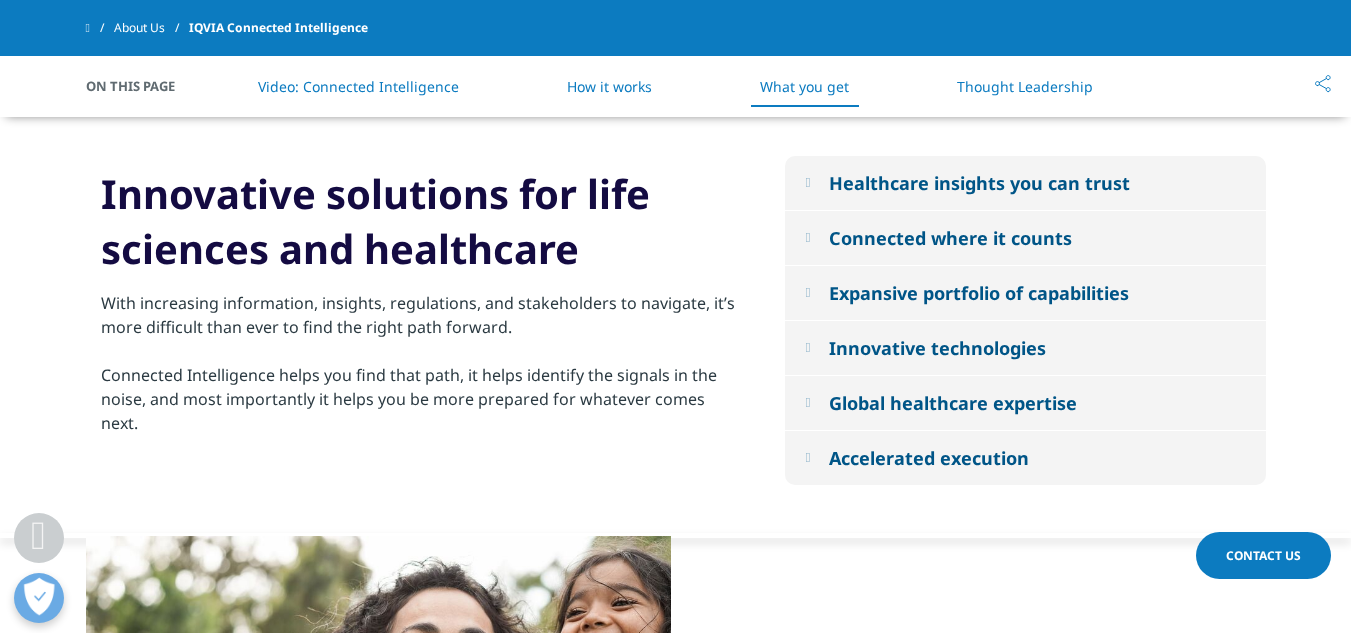 click on "Innovative technologies" at bounding box center [937, 348] 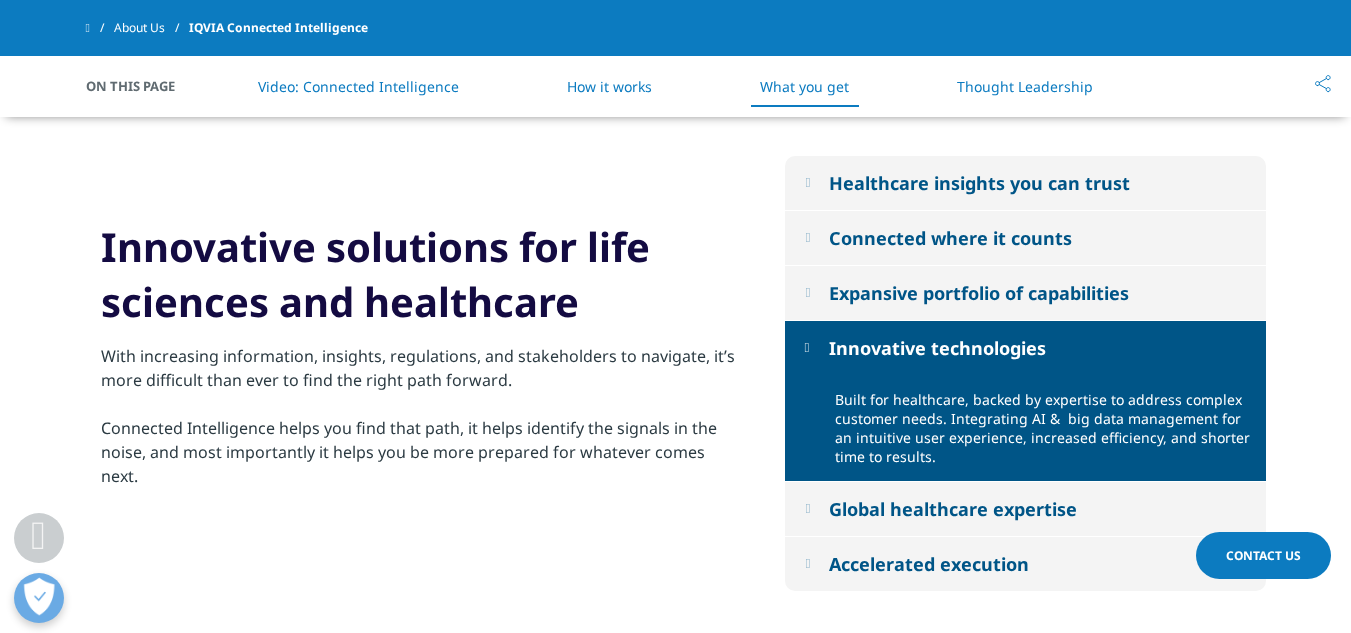 click on "Innovative technologies" at bounding box center [937, 348] 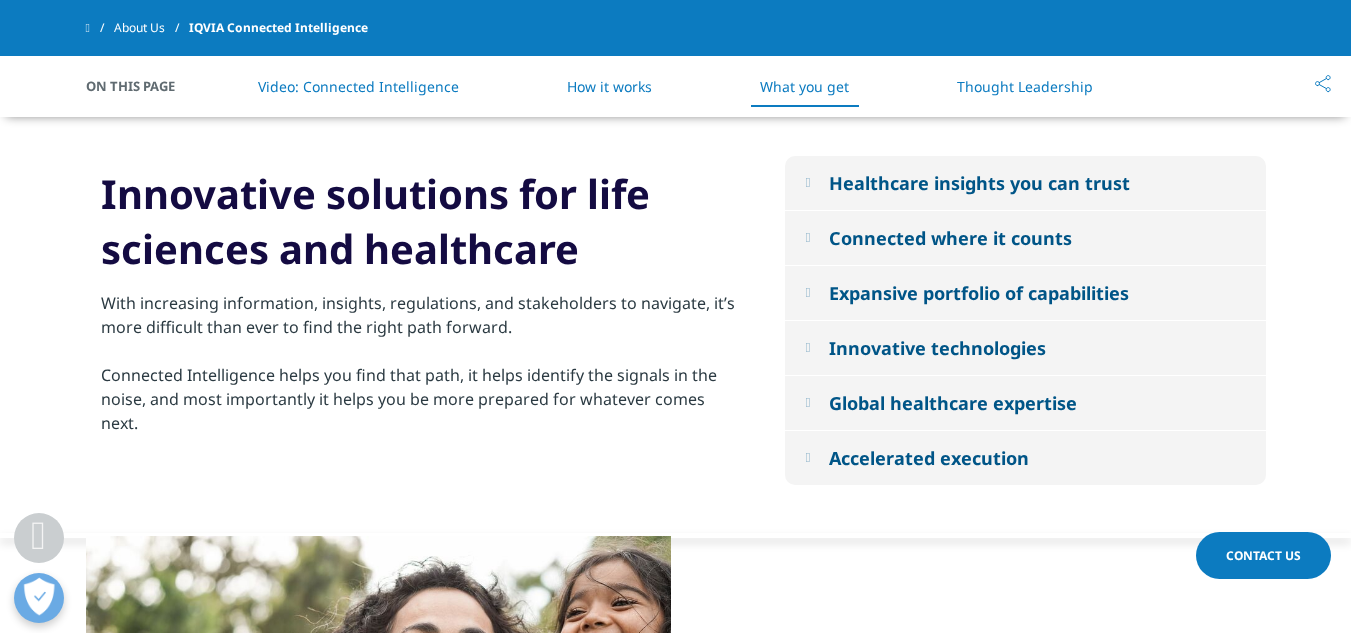 click on "Expansive portfolio of capabilities" at bounding box center (979, 293) 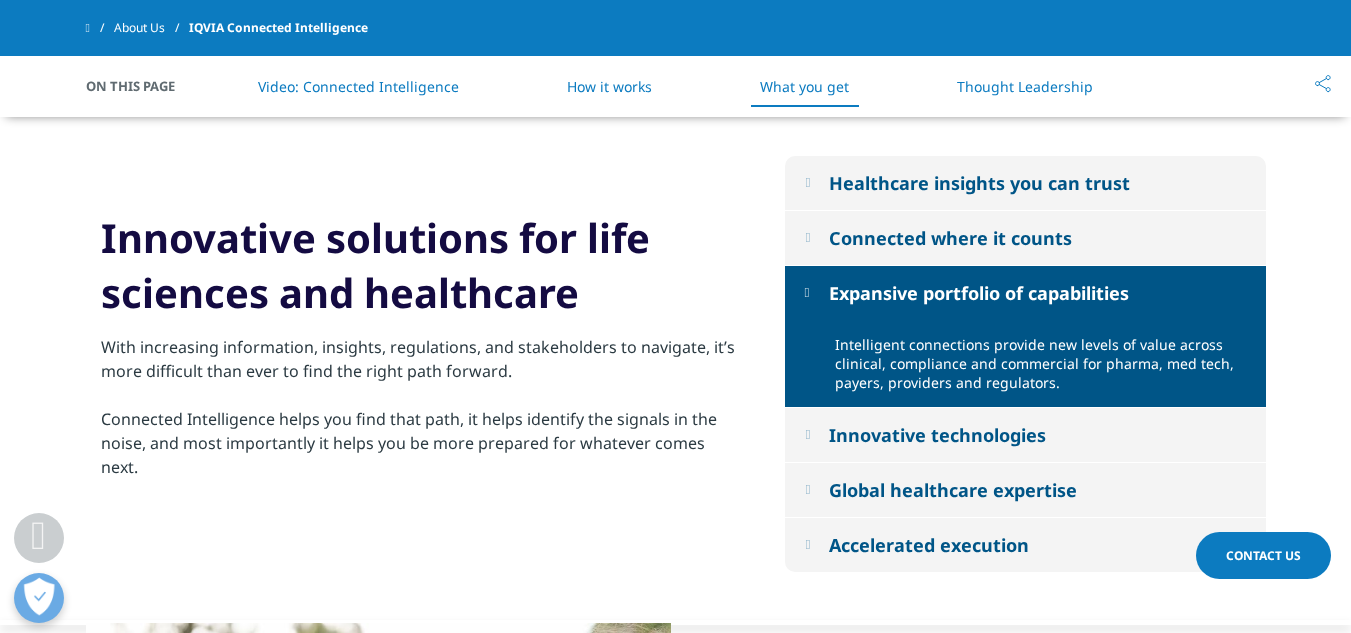 click on "Expansive portfolio of capabilities" at bounding box center (979, 293) 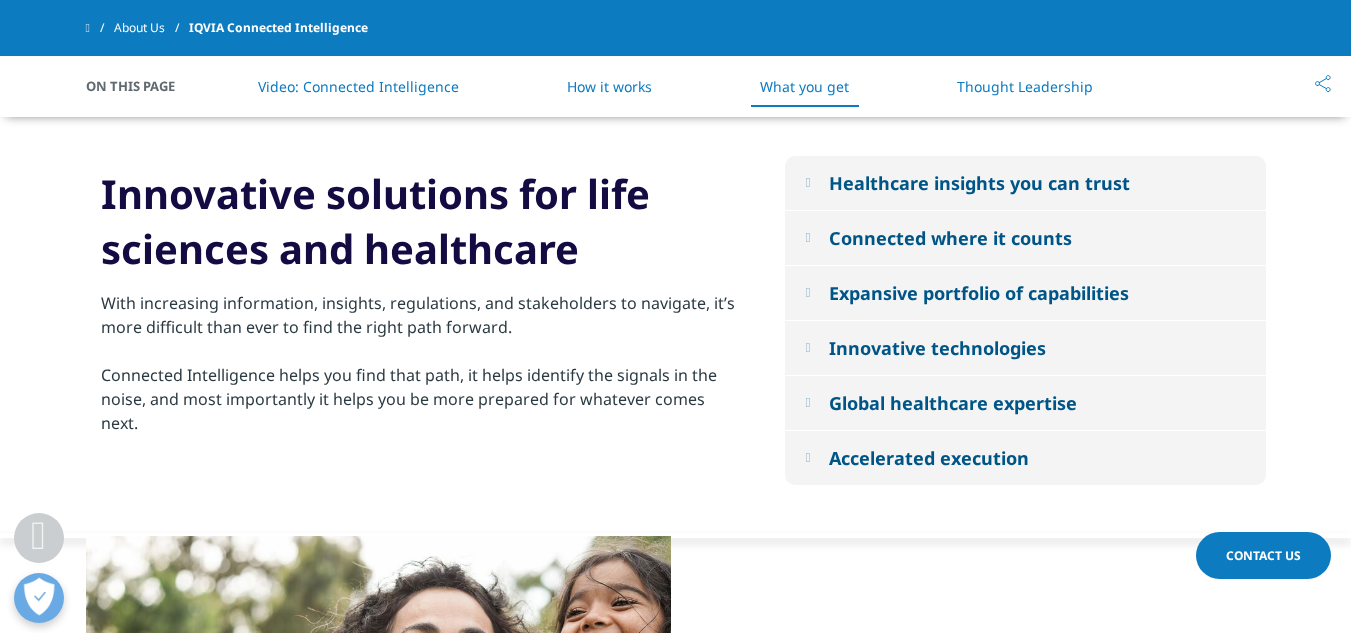 click on "Connected where it counts" at bounding box center (1025, 238) 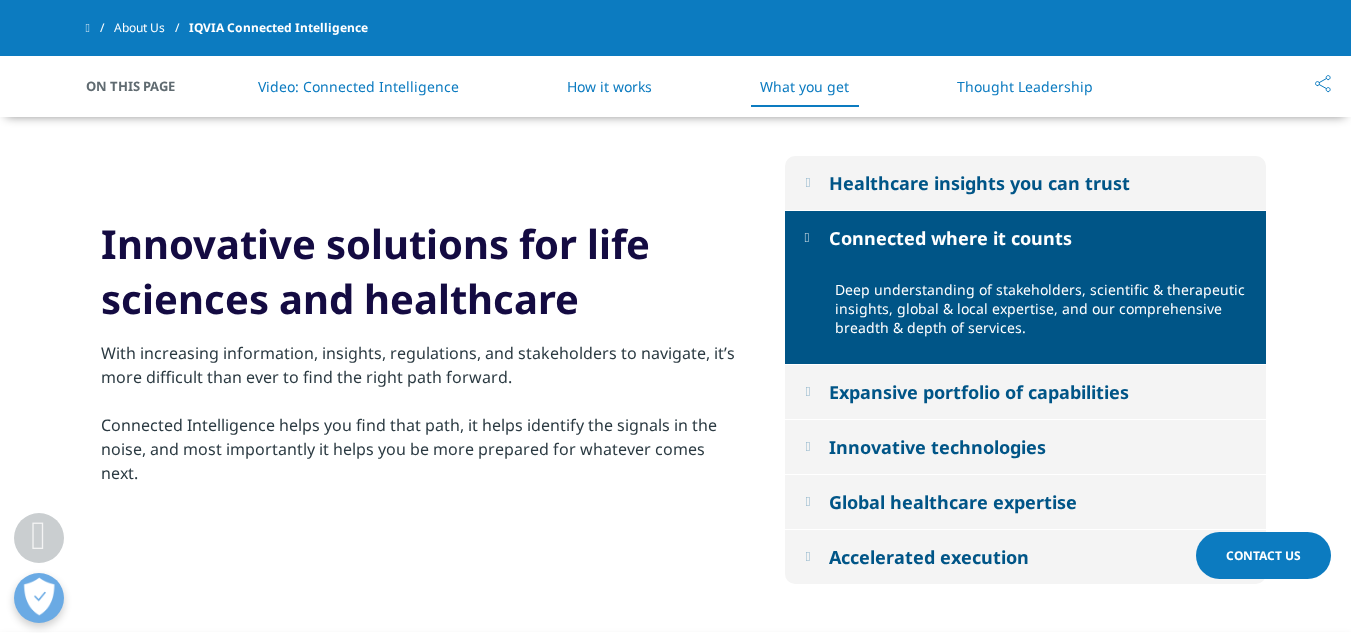 click on "Connected where it counts" at bounding box center (1025, 238) 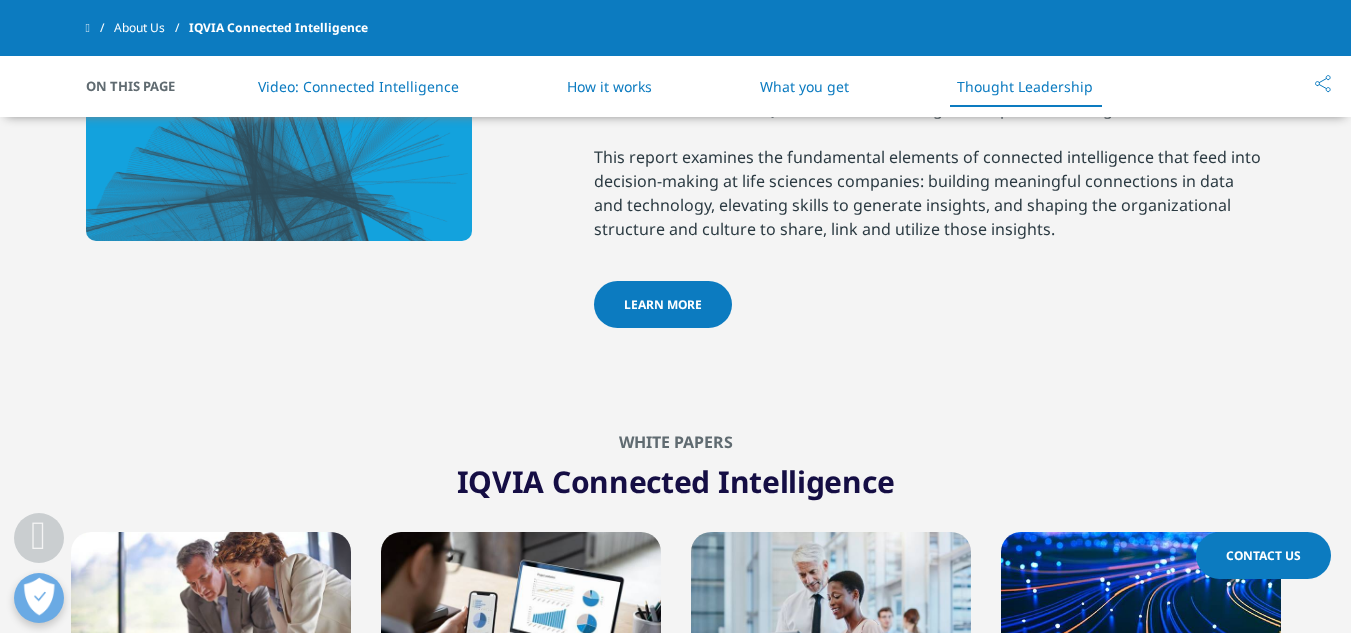 scroll, scrollTop: 2658, scrollLeft: 0, axis: vertical 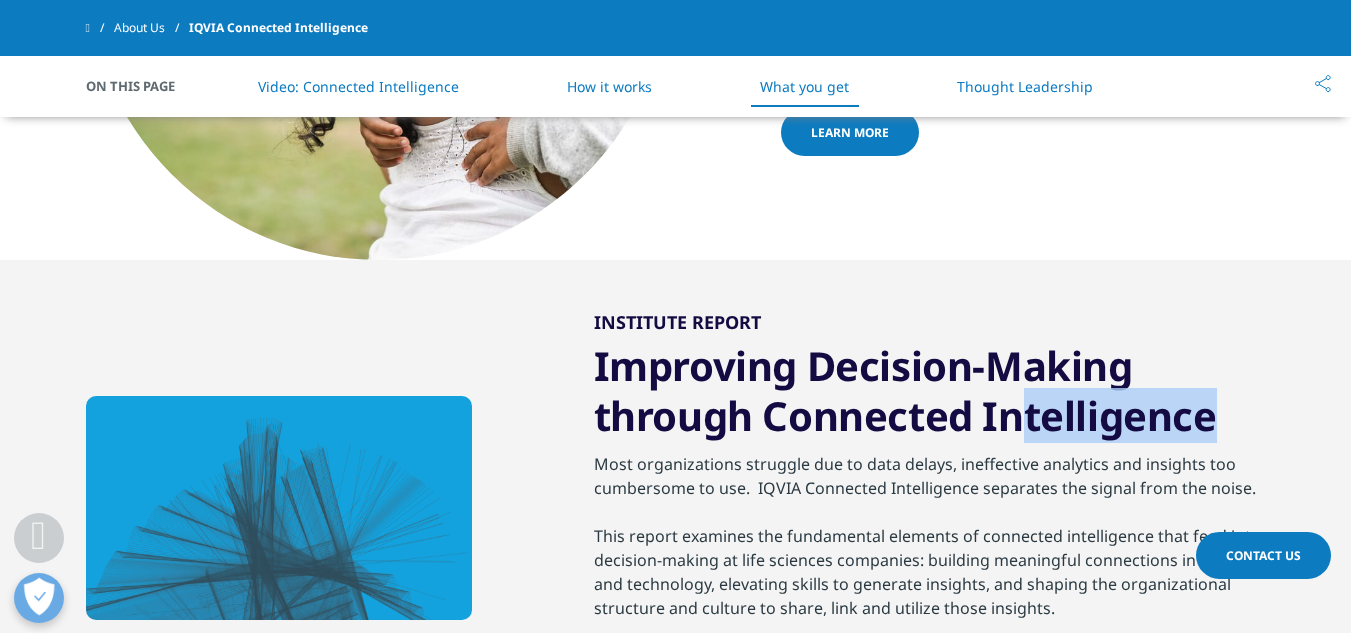 drag, startPoint x: 726, startPoint y: 360, endPoint x: 917, endPoint y: 362, distance: 191.01047 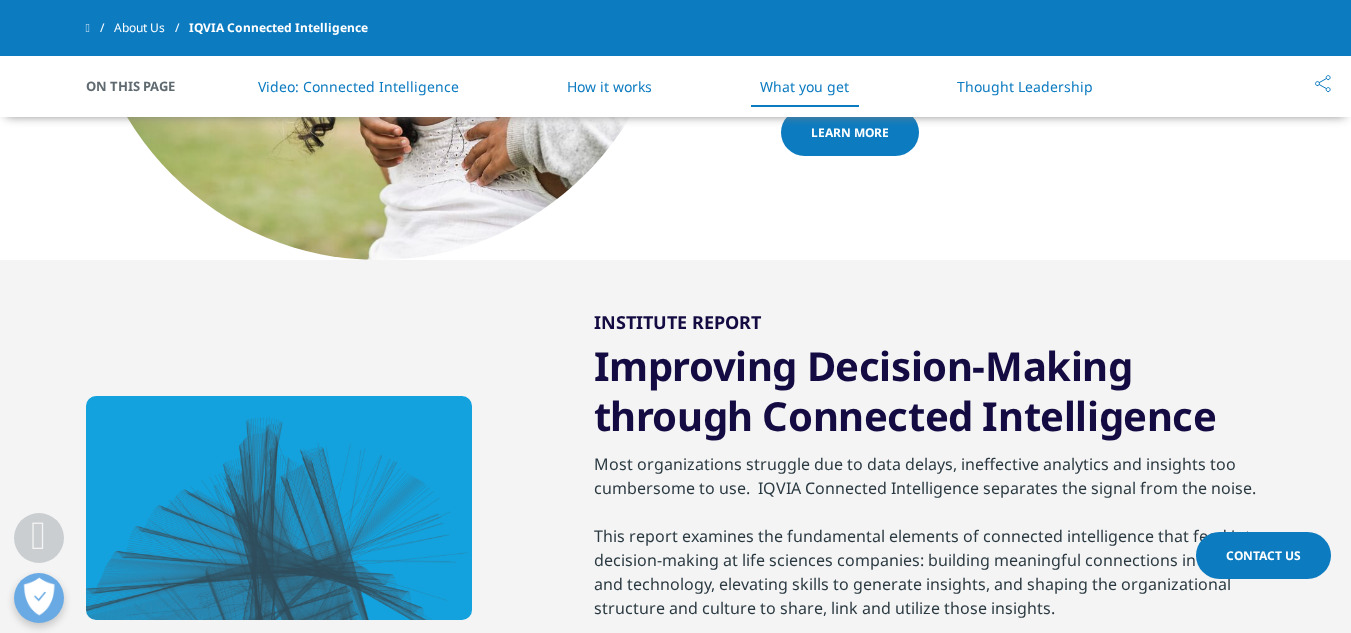 click on "Improving Decision-Making through Connected Intelligence" at bounding box center (930, 396) 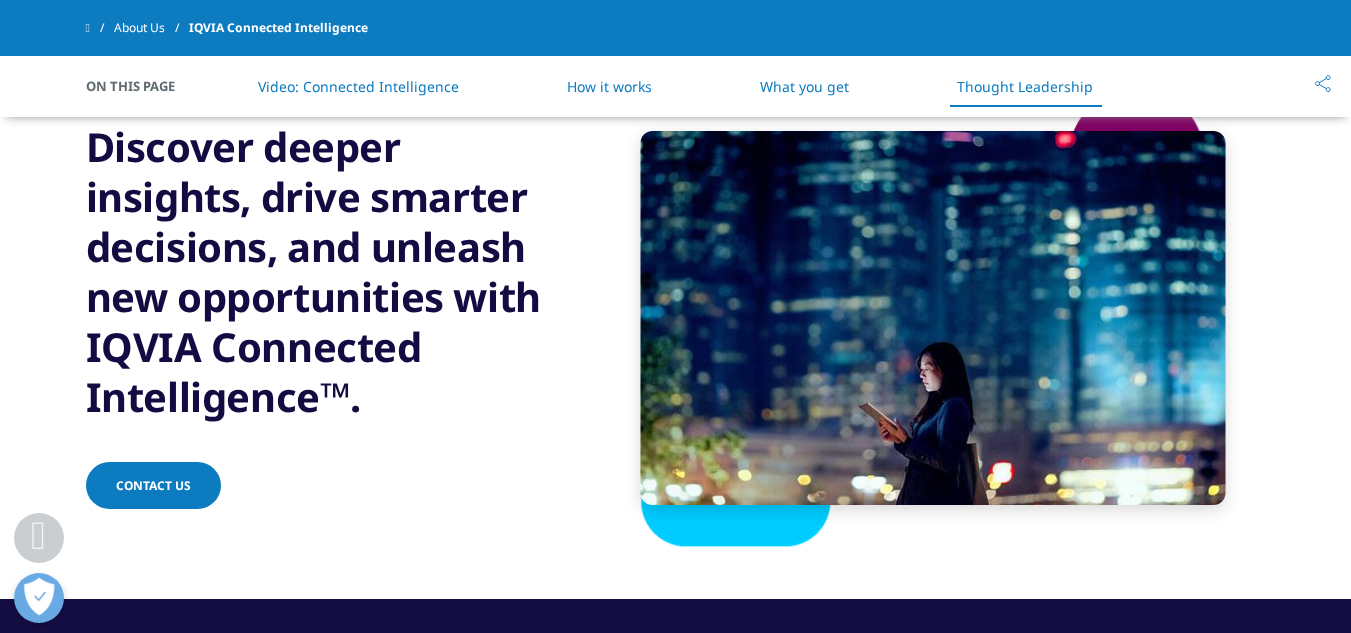 scroll, scrollTop: 4438, scrollLeft: 0, axis: vertical 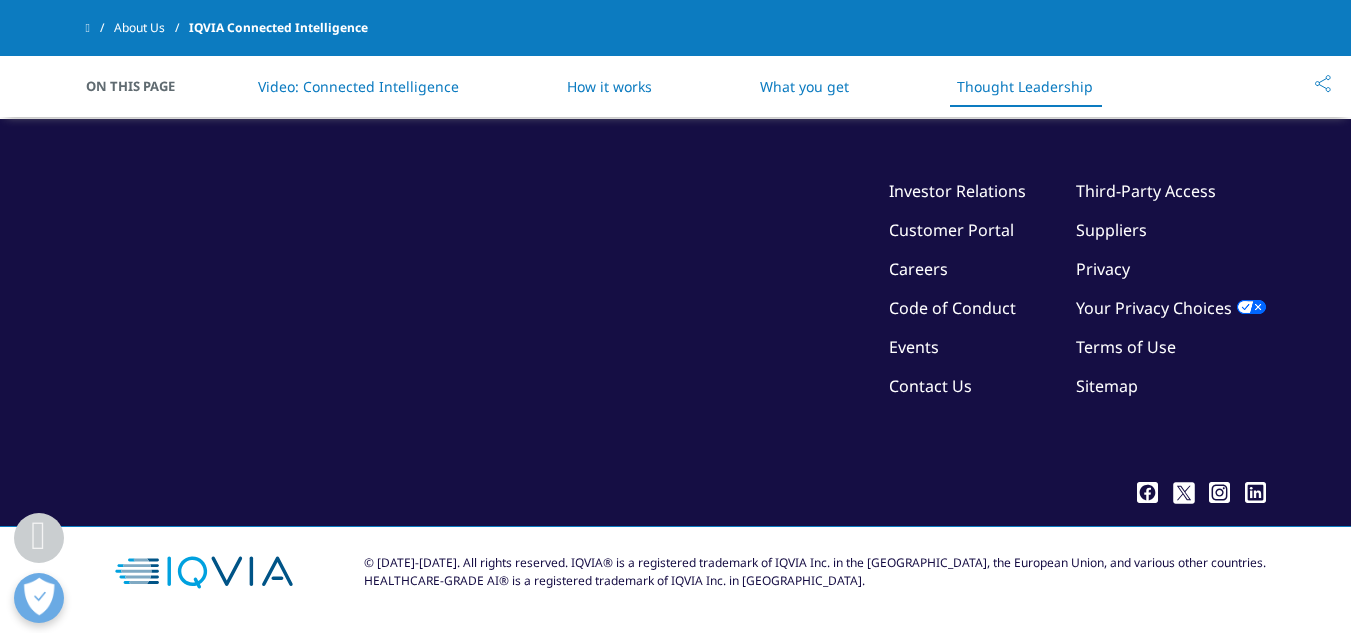 click on "About Us" at bounding box center [151, 28] 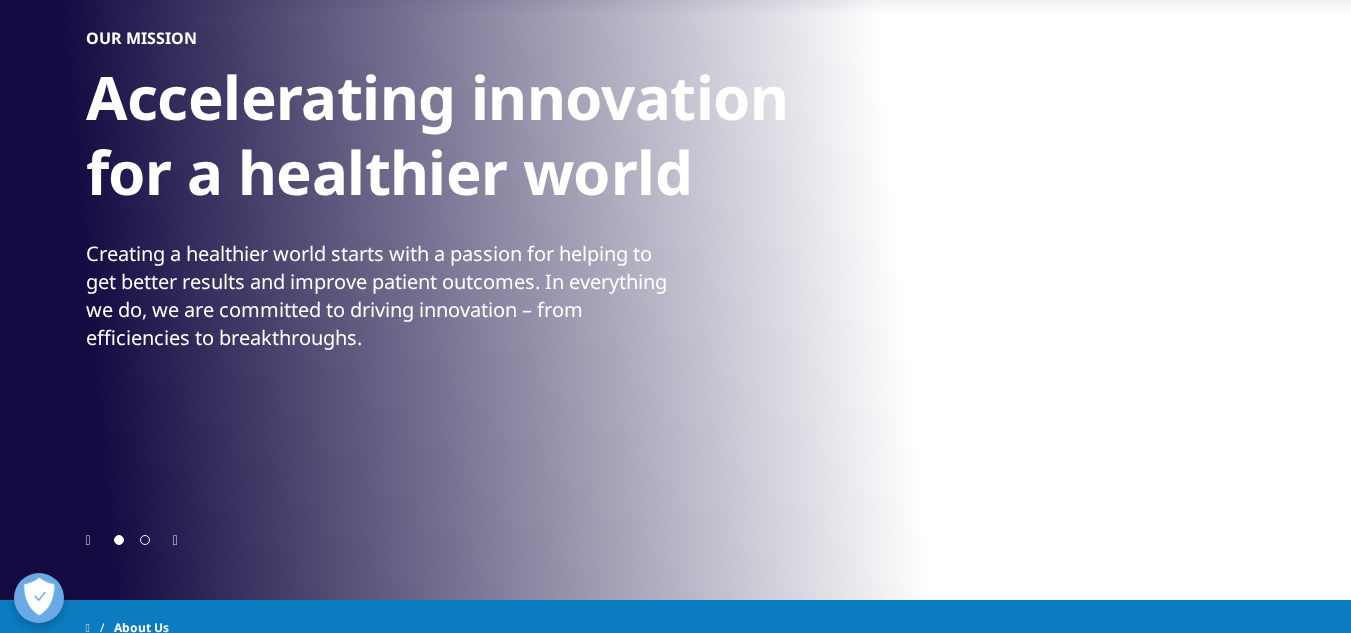 scroll, scrollTop: 0, scrollLeft: 0, axis: both 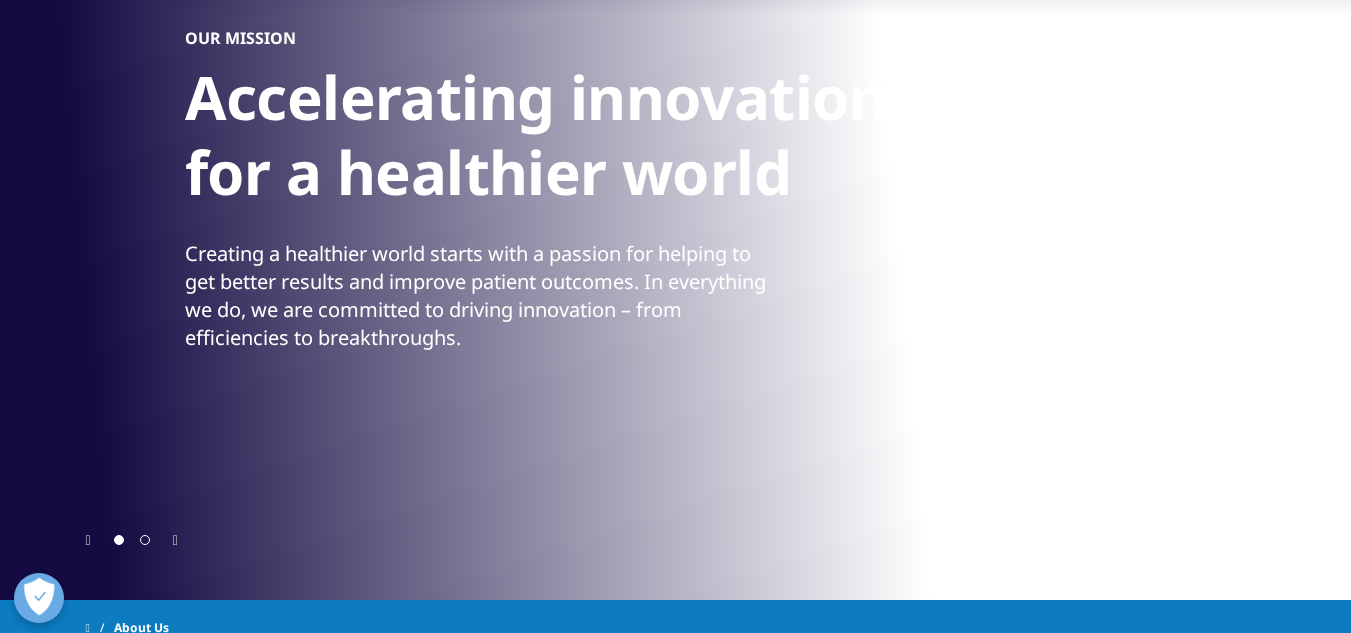 click on "Creating a healthier world starts with a passion for helping to get better results and improve patient outcomes. In everything we do, we are committed to driving innovation – from efficiencies to breakthroughs." at bounding box center [477, 296] 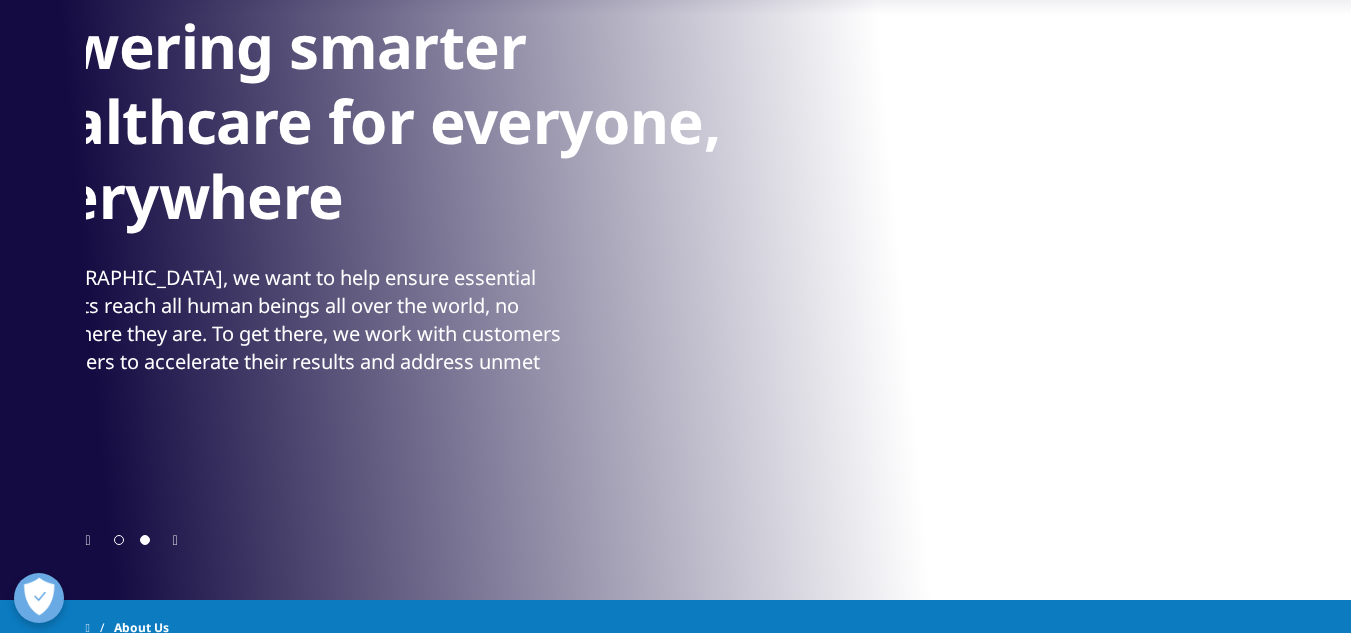 click on "At IQVIA, we want to help ensure essential treatments reach all human beings all over the world, no matter where they are. To get there, we work with customers and partners to accelerate their results and address unmet needs." at bounding box center (288, 334) 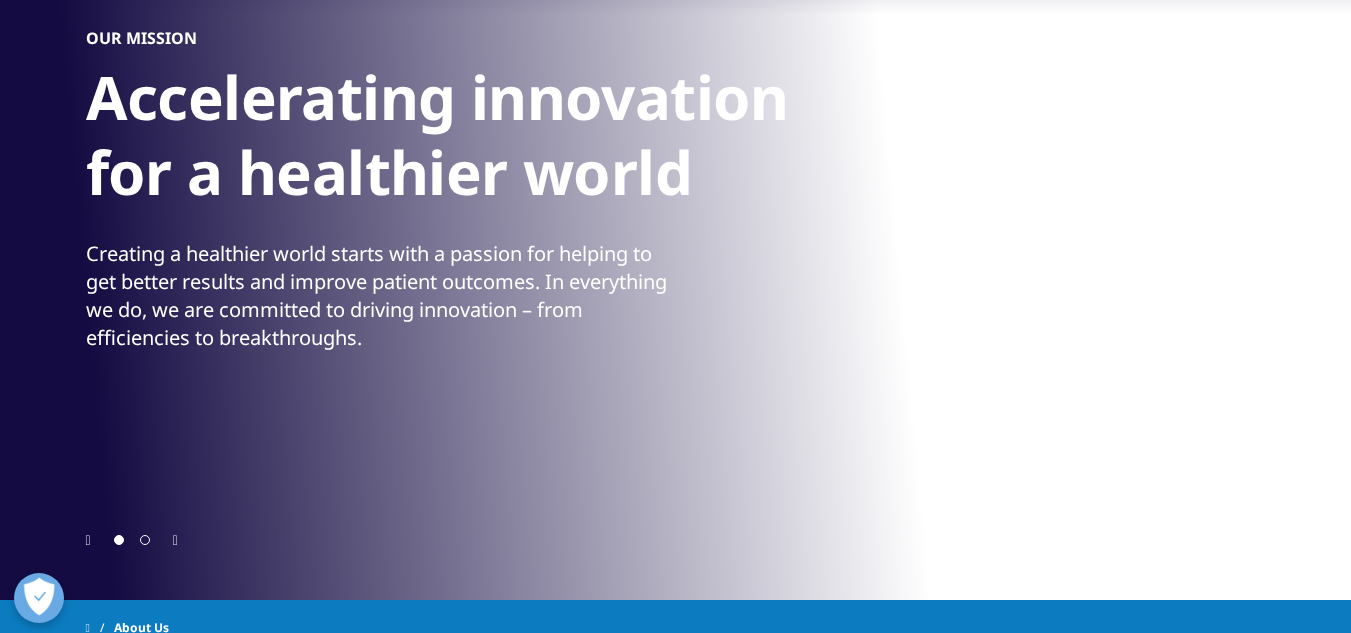 click on "OUR MISSION
Accelerating innovation for a healthier world
Creating a healthier world starts with a passion for helping to get better results and improve patient outcomes. In everything we do, we are committed to driving innovation – from efficiencies to breakthroughs." at bounding box center (676, 190) 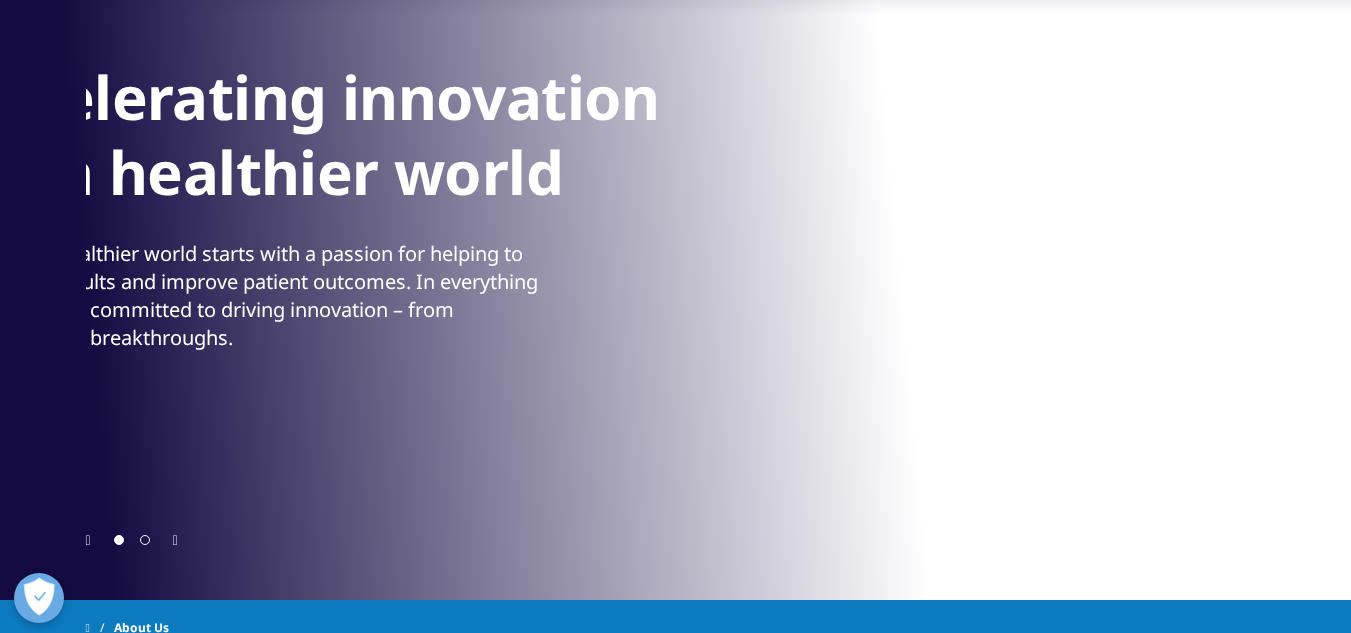 click on "OUR MISSION
Accelerating innovation for a healthier world
Creating a healthier world starts with a passion for helping to get better results and improve patient outcomes. In everything we do, we are committed to driving innovation – from efficiencies to breakthroughs." at bounding box center (547, 190) 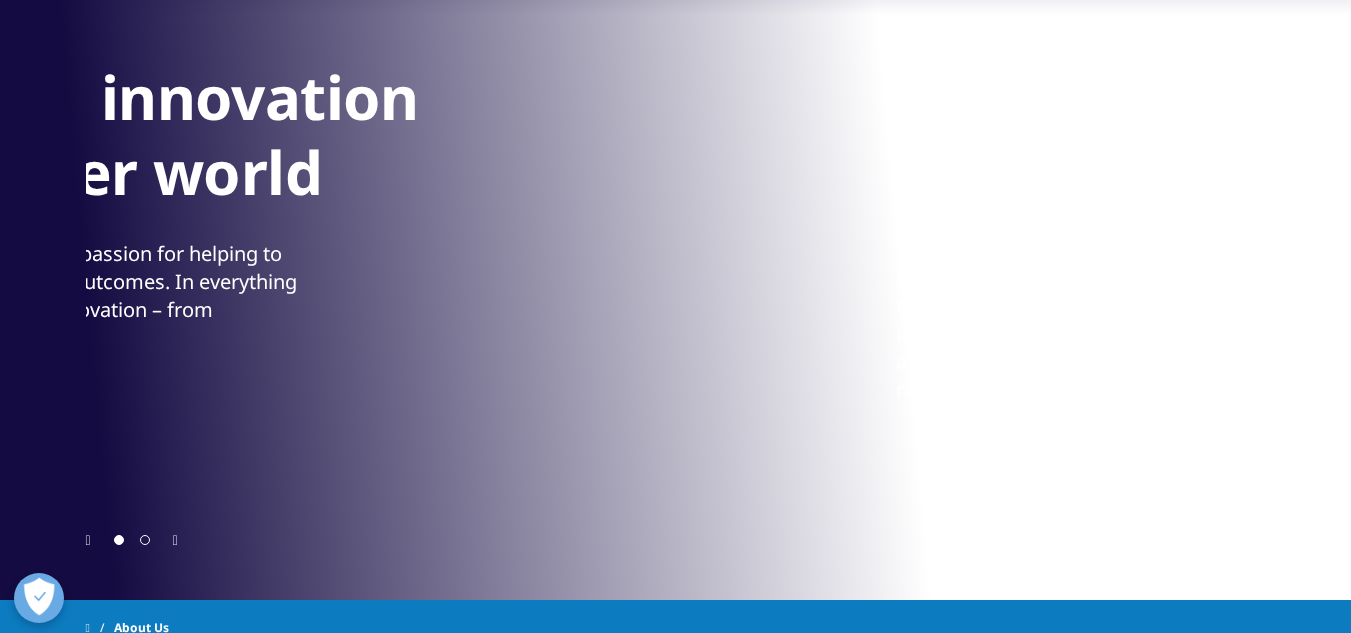 click on "OUR MISSION
Accelerating innovation for a healthier world
Creating a healthier world starts with a passion for helping to get better results and improve patient outcomes. In everything we do, we are committed to driving innovation – from efficiencies to breakthroughs." at bounding box center (306, 190) 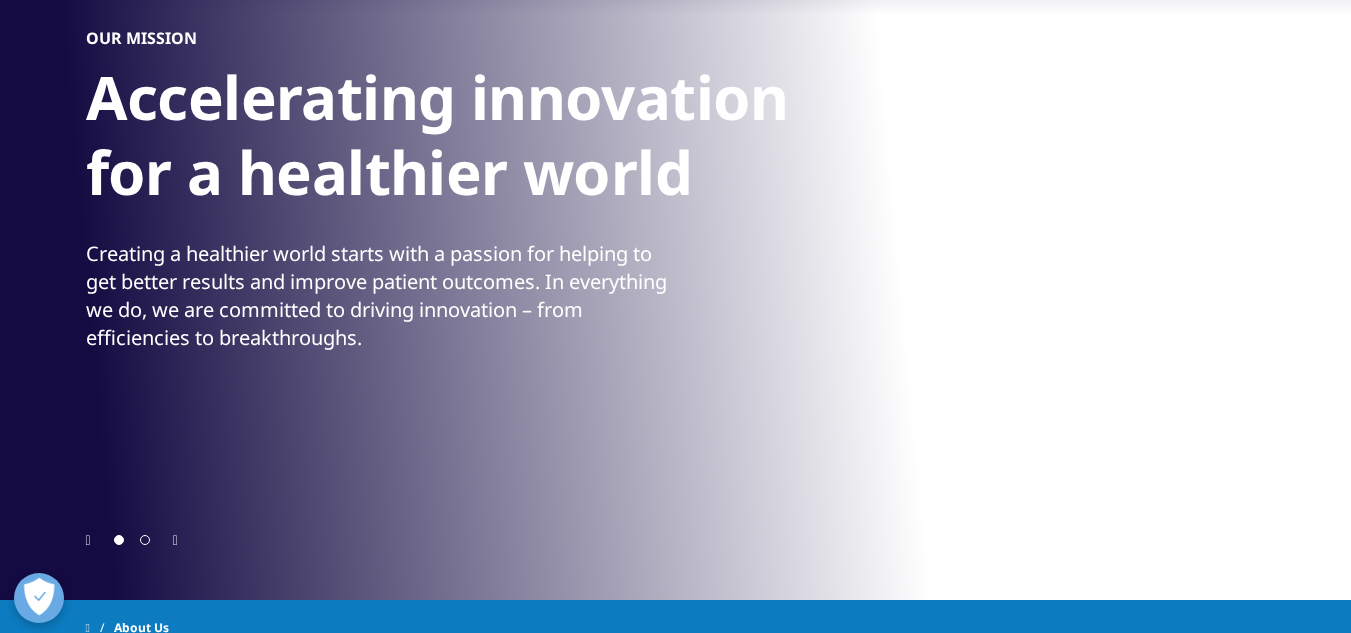 click on "OUR MISSION
Accelerating innovation for a healthier world
Creating a healthier world starts with a passion for helping to get better results and improve patient outcomes. In everything we do, we are committed to driving innovation – from efficiencies to breakthroughs." at bounding box center (676, 190) 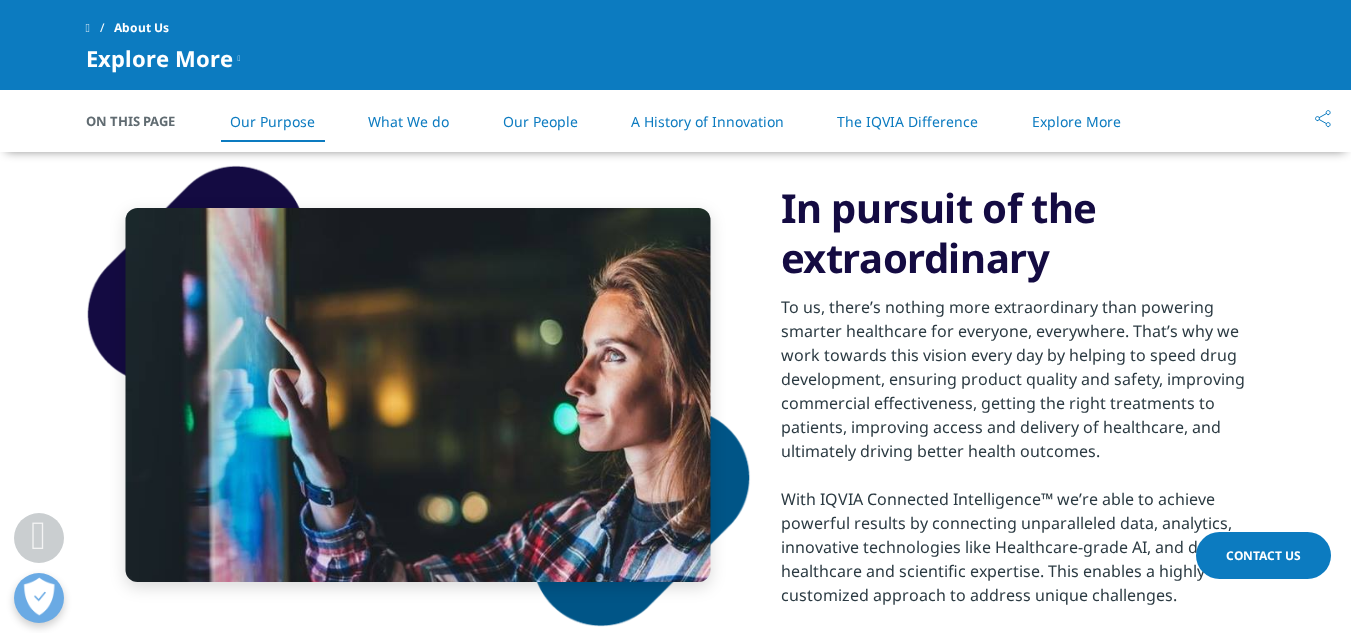 scroll, scrollTop: 1400, scrollLeft: 0, axis: vertical 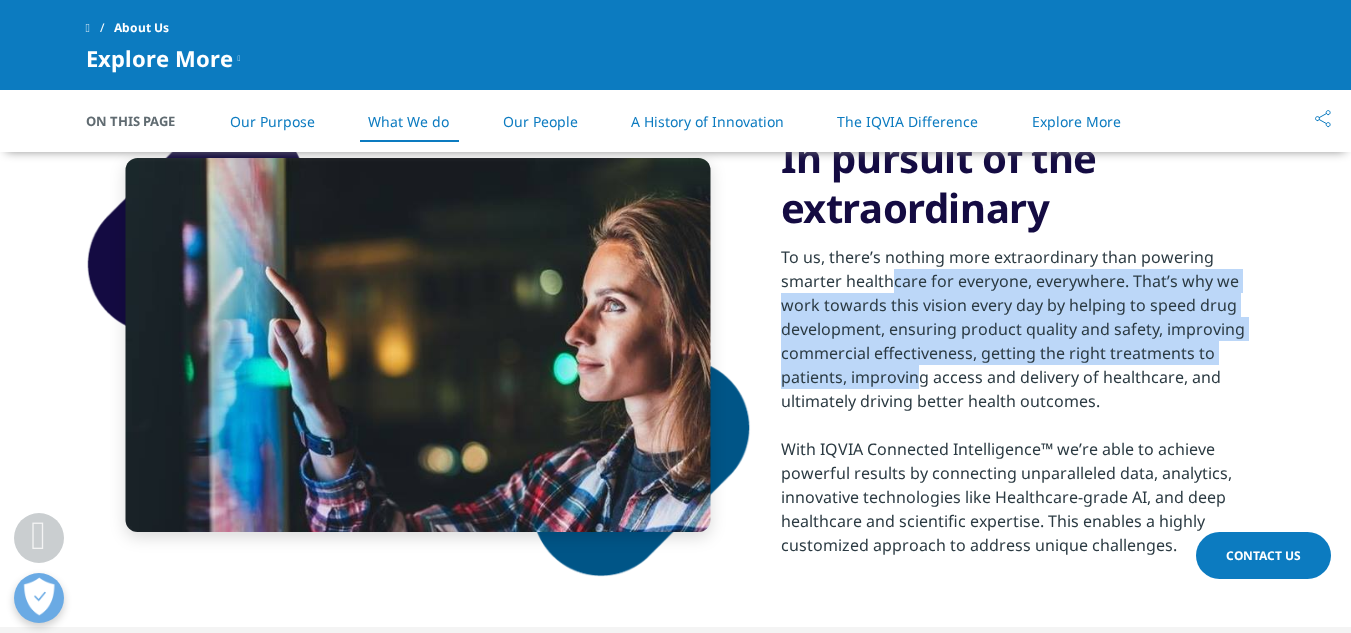 drag, startPoint x: 900, startPoint y: 305, endPoint x: 918, endPoint y: 373, distance: 70.34202 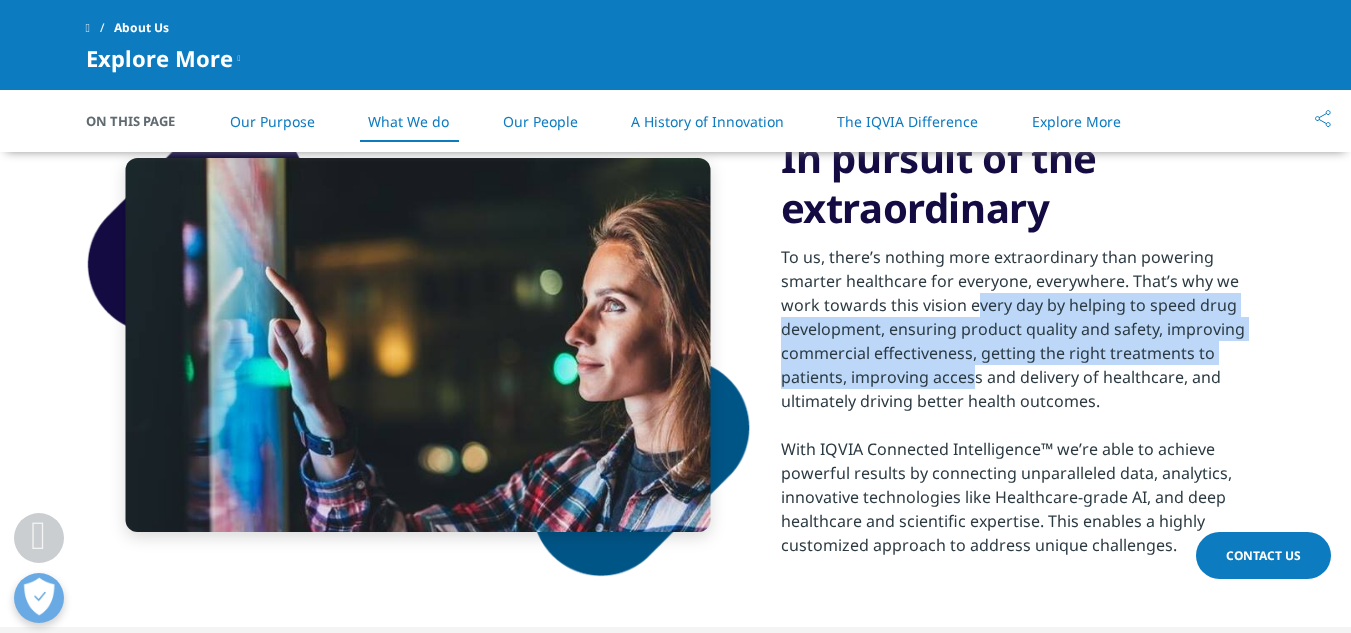 drag, startPoint x: 976, startPoint y: 307, endPoint x: 966, endPoint y: 385, distance: 78.63841 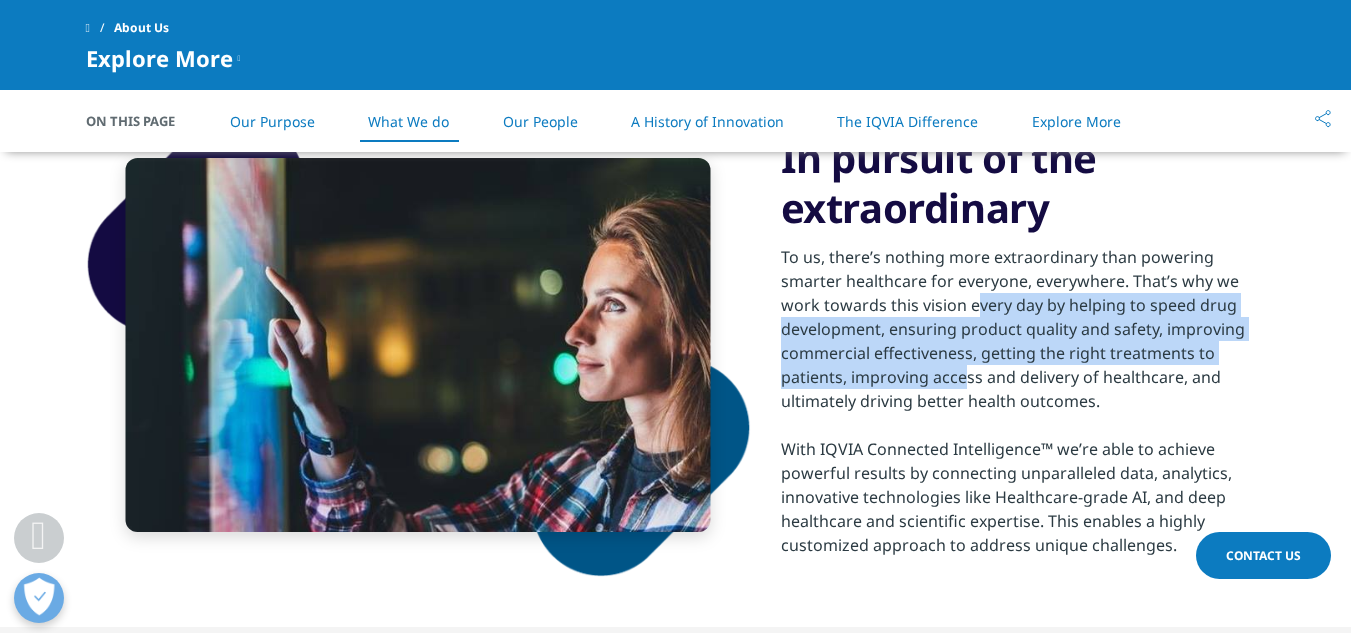 click on "To us, there’s nothing more extraordinary than powering smarter healthcare for everyone, everywhere. That’s why we work towards this vision every day by helping to speed drug development, ensuring product quality and safety, improving commercial effectiveness, getting the right treatments to patients, improving access and delivery of healthcare, and ultimately driving better health outcomes." at bounding box center [1023, 329] 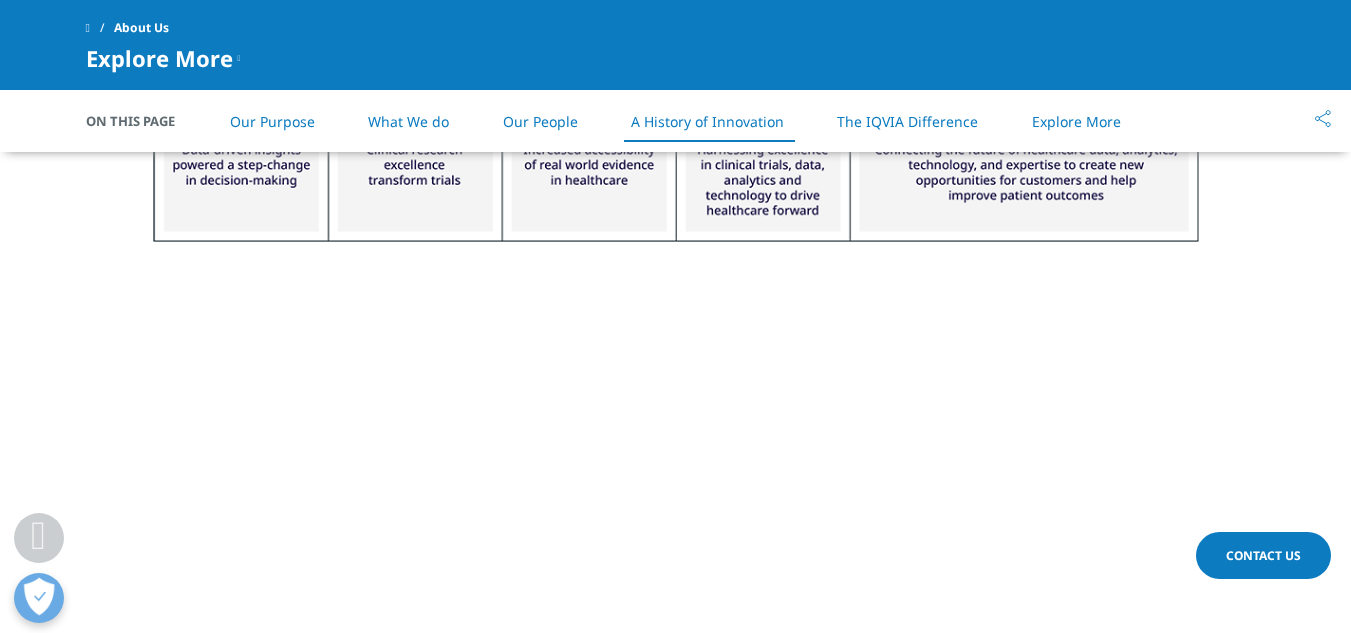 scroll, scrollTop: 3100, scrollLeft: 0, axis: vertical 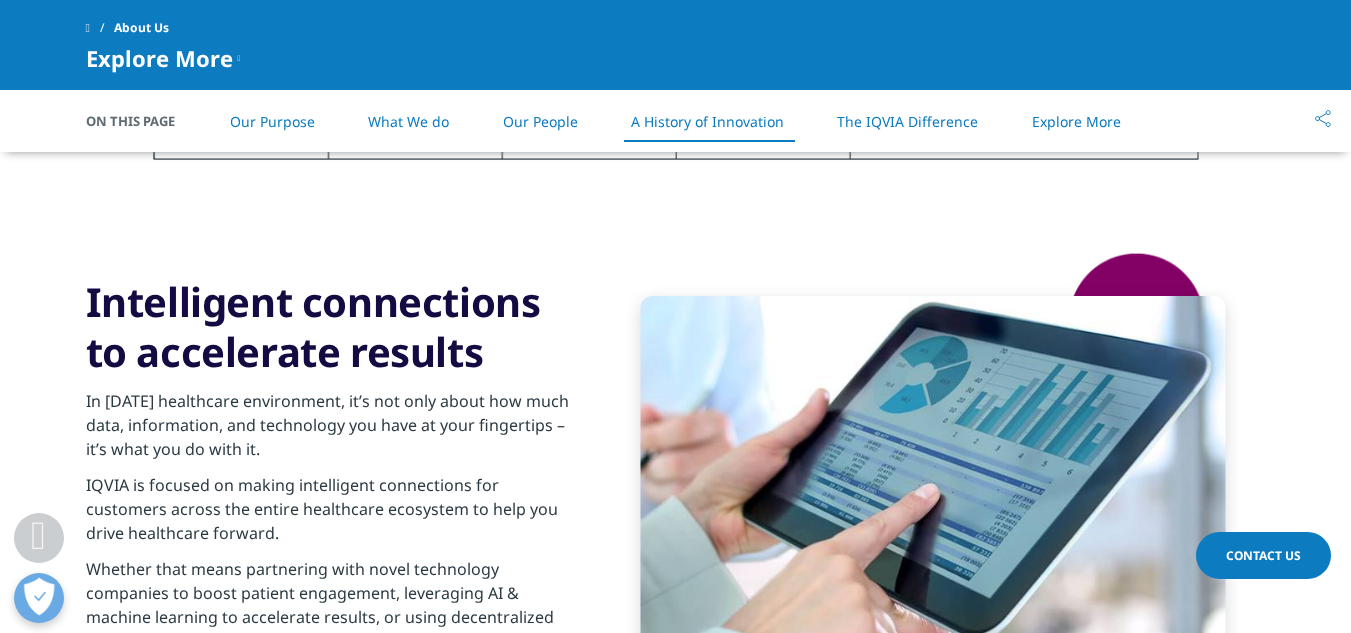 drag, startPoint x: 207, startPoint y: 301, endPoint x: 322, endPoint y: 349, distance: 124.61541 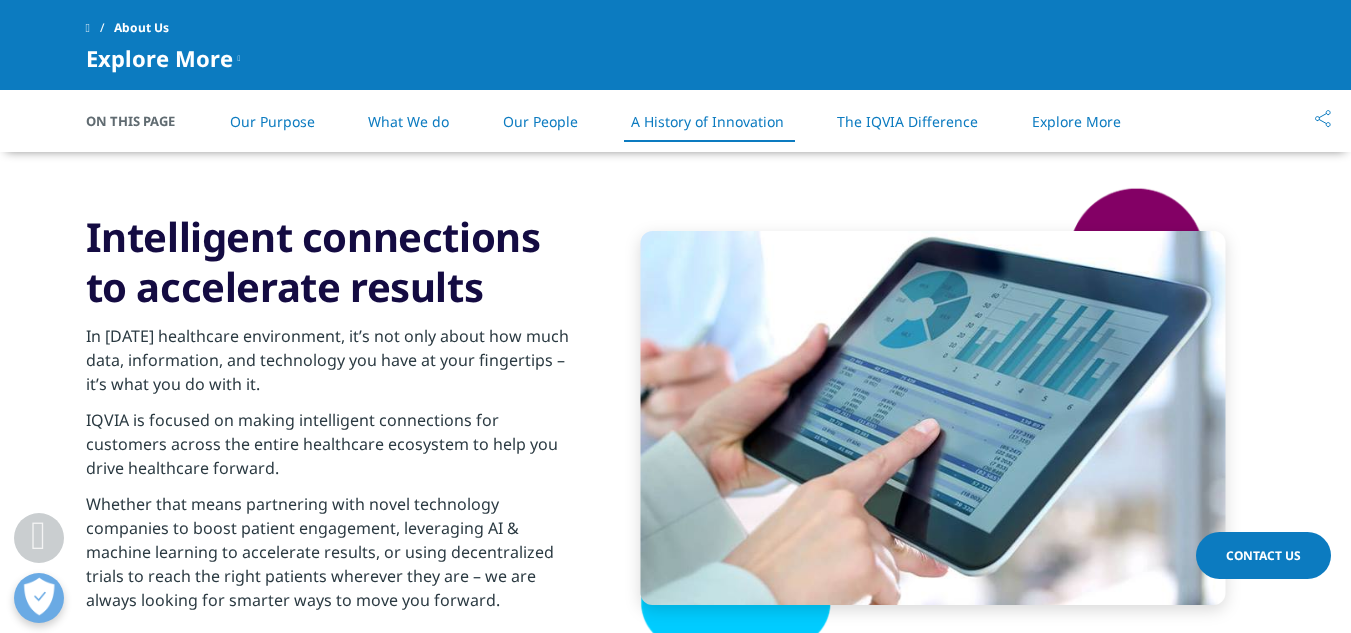 scroll, scrollTop: 3200, scrollLeft: 0, axis: vertical 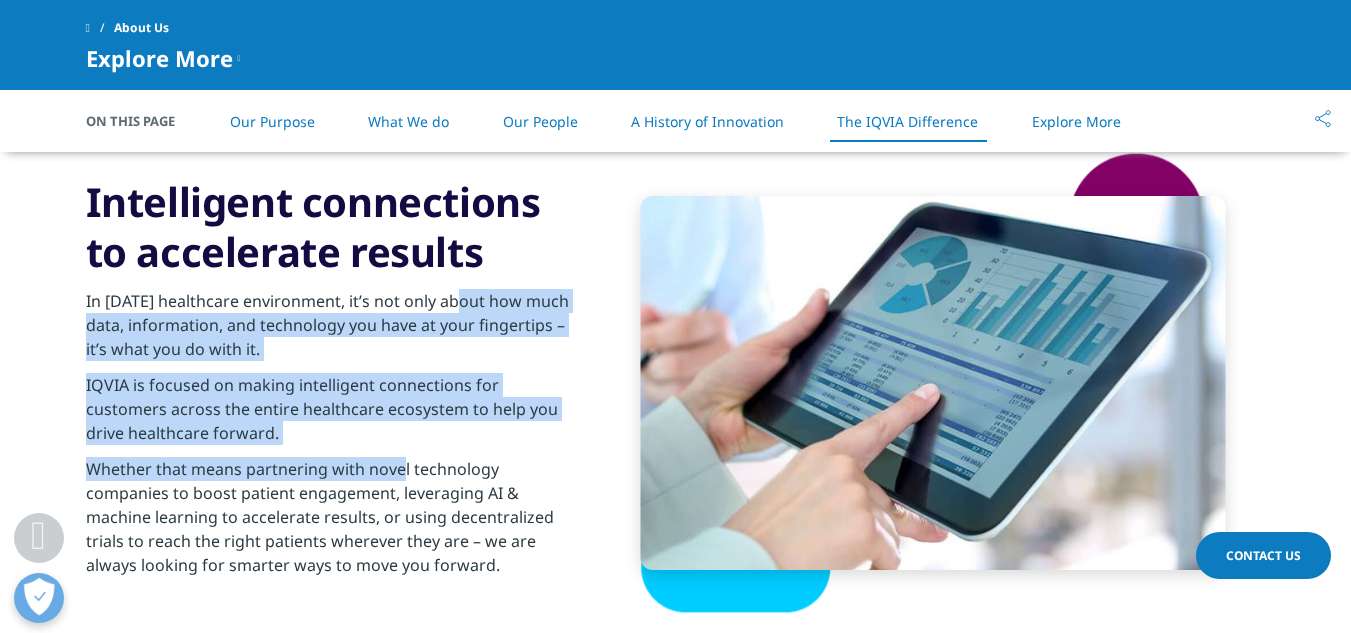 drag, startPoint x: 454, startPoint y: 333, endPoint x: 402, endPoint y: 459, distance: 136.30847 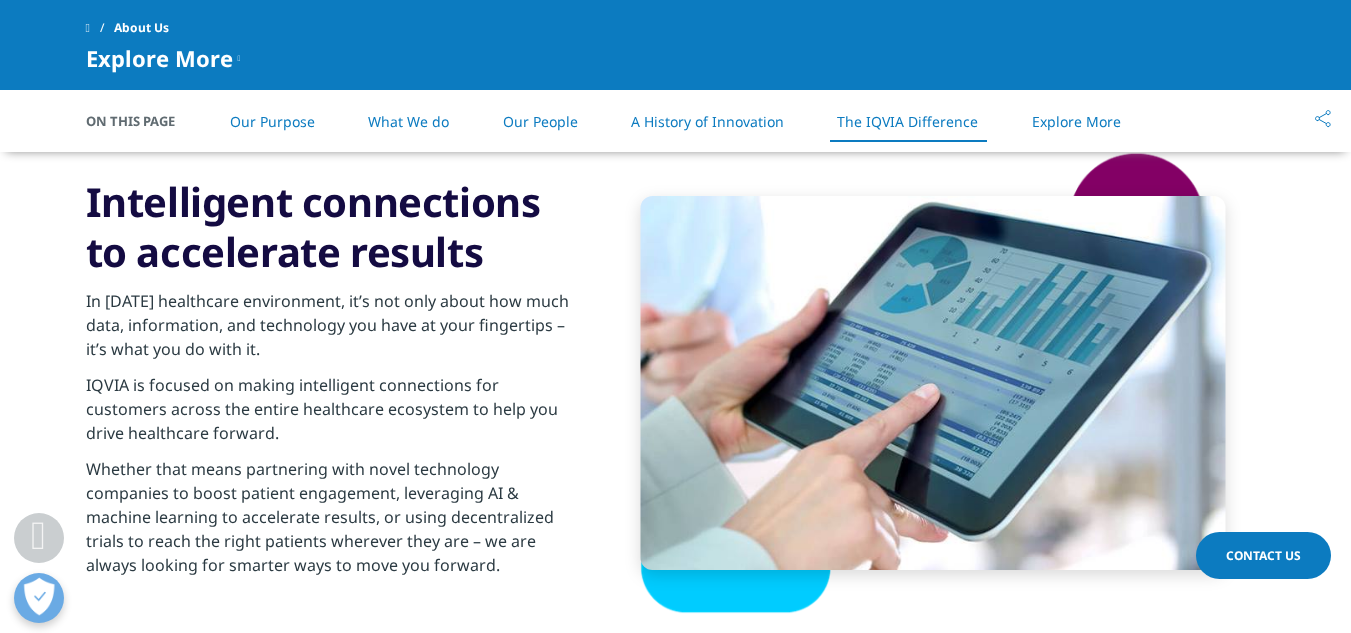 drag, startPoint x: 87, startPoint y: 378, endPoint x: 312, endPoint y: 447, distance: 235.3423 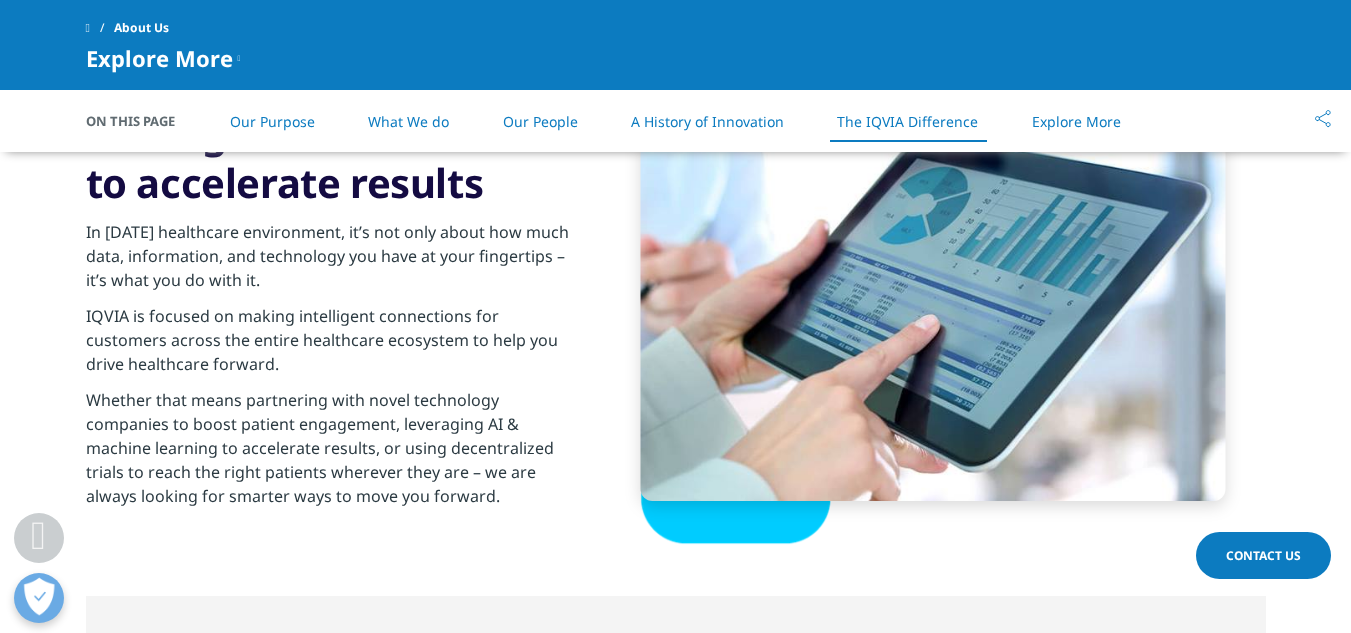 scroll, scrollTop: 3300, scrollLeft: 0, axis: vertical 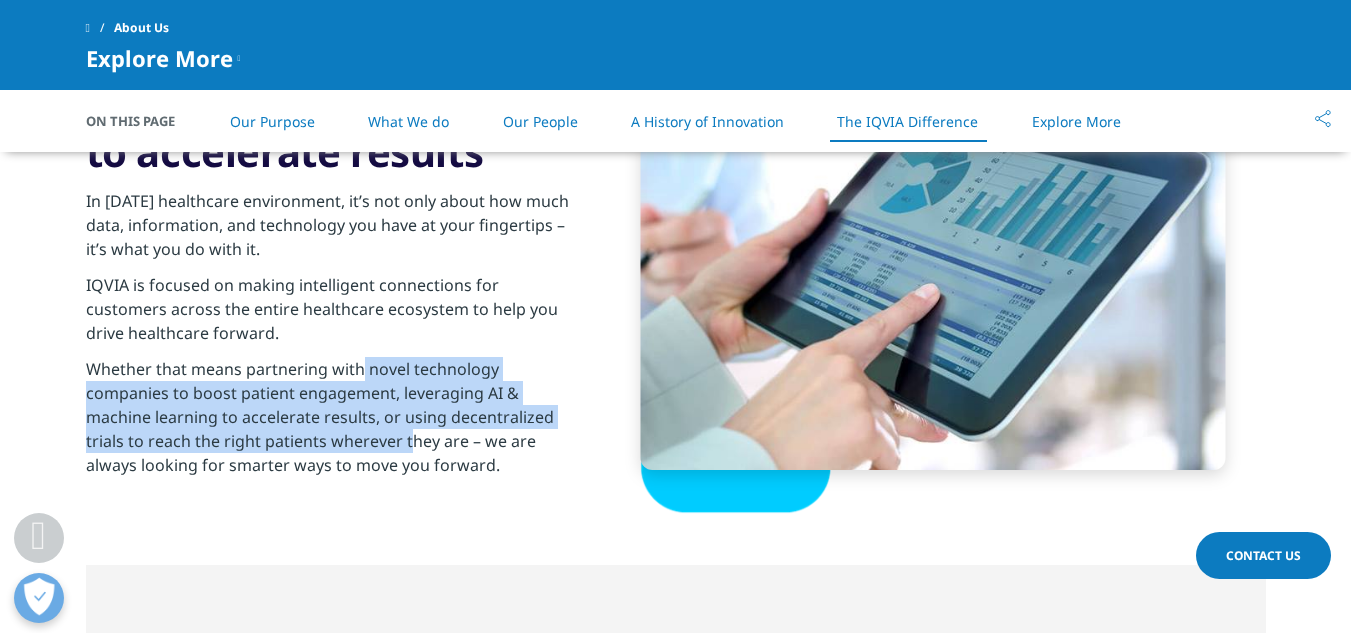 drag, startPoint x: 402, startPoint y: 433, endPoint x: 410, endPoint y: 449, distance: 17.888544 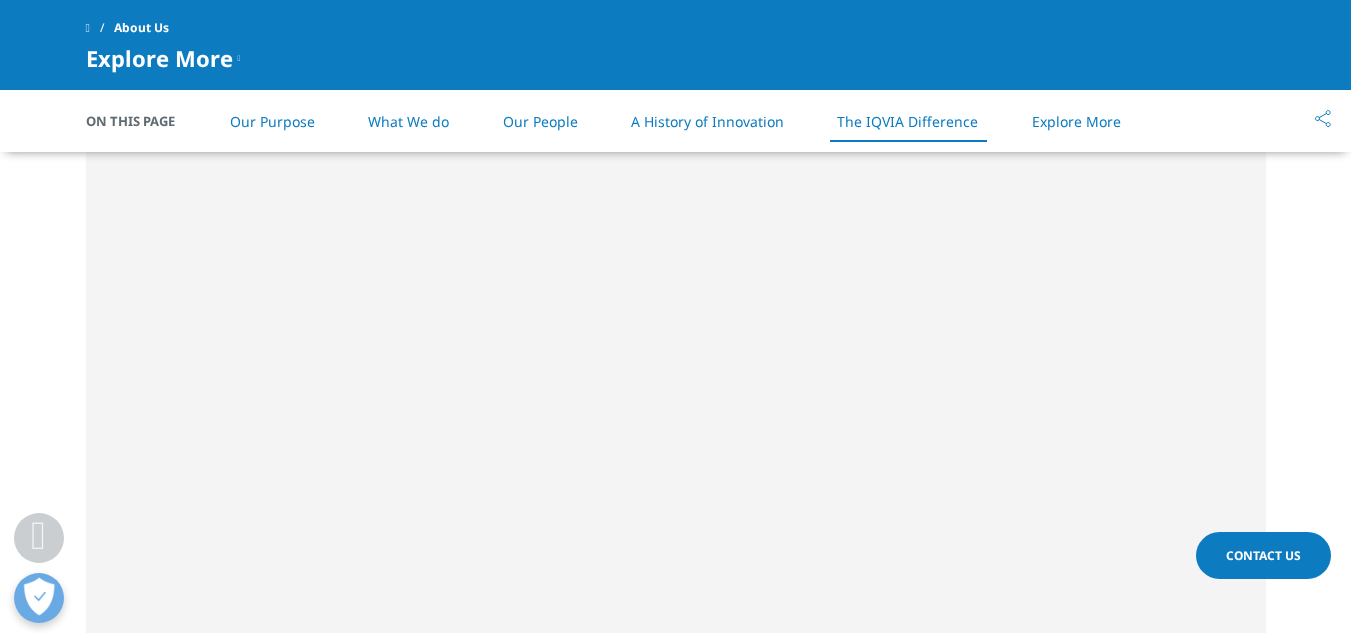 scroll, scrollTop: 4200, scrollLeft: 0, axis: vertical 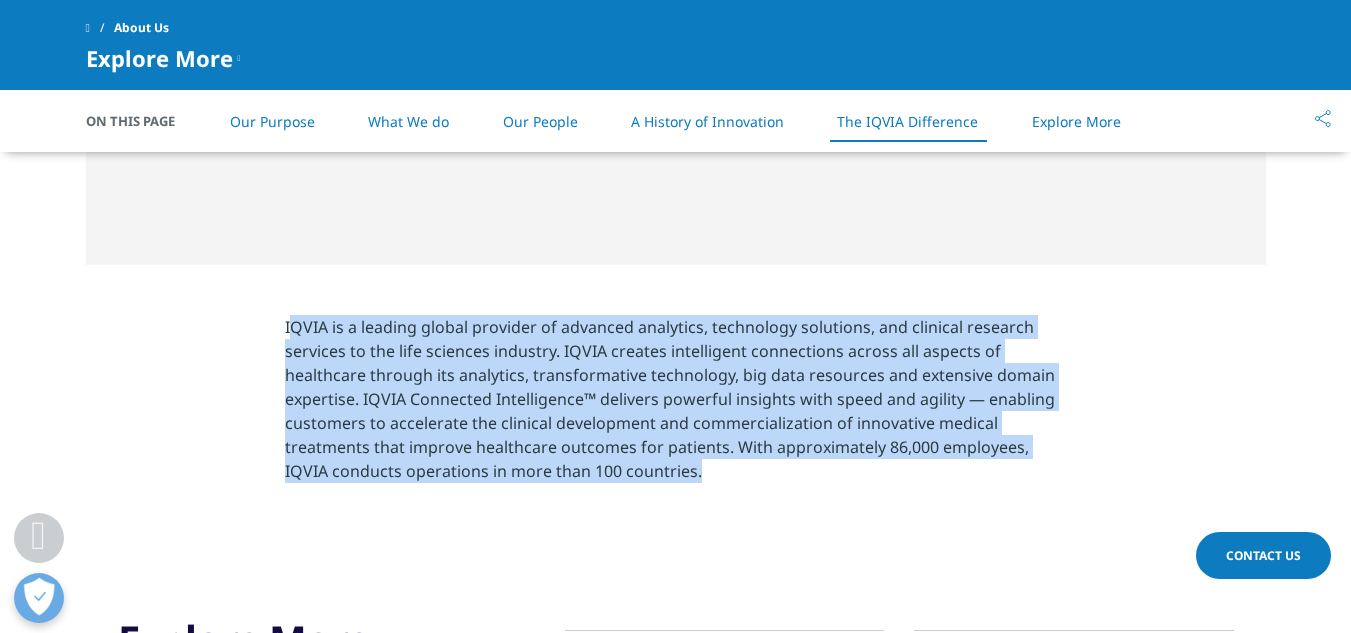 drag, startPoint x: 291, startPoint y: 315, endPoint x: 613, endPoint y: 463, distance: 354.38397 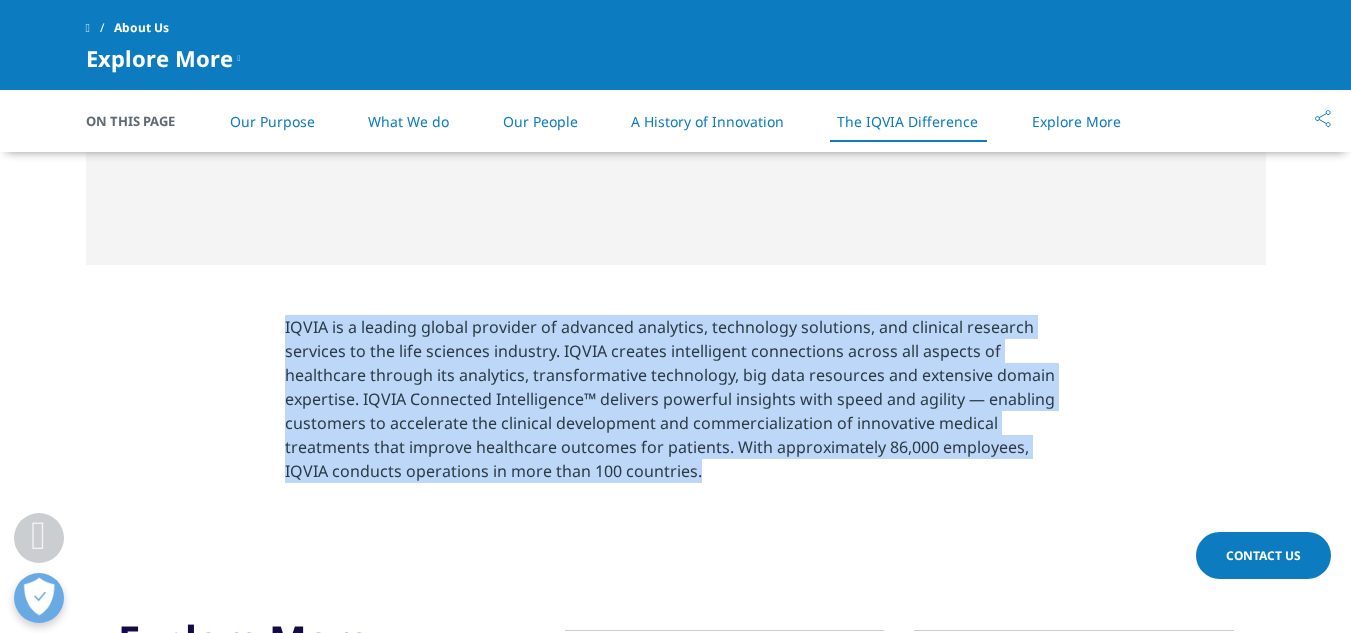 drag, startPoint x: 283, startPoint y: 326, endPoint x: 725, endPoint y: 498, distance: 474.28683 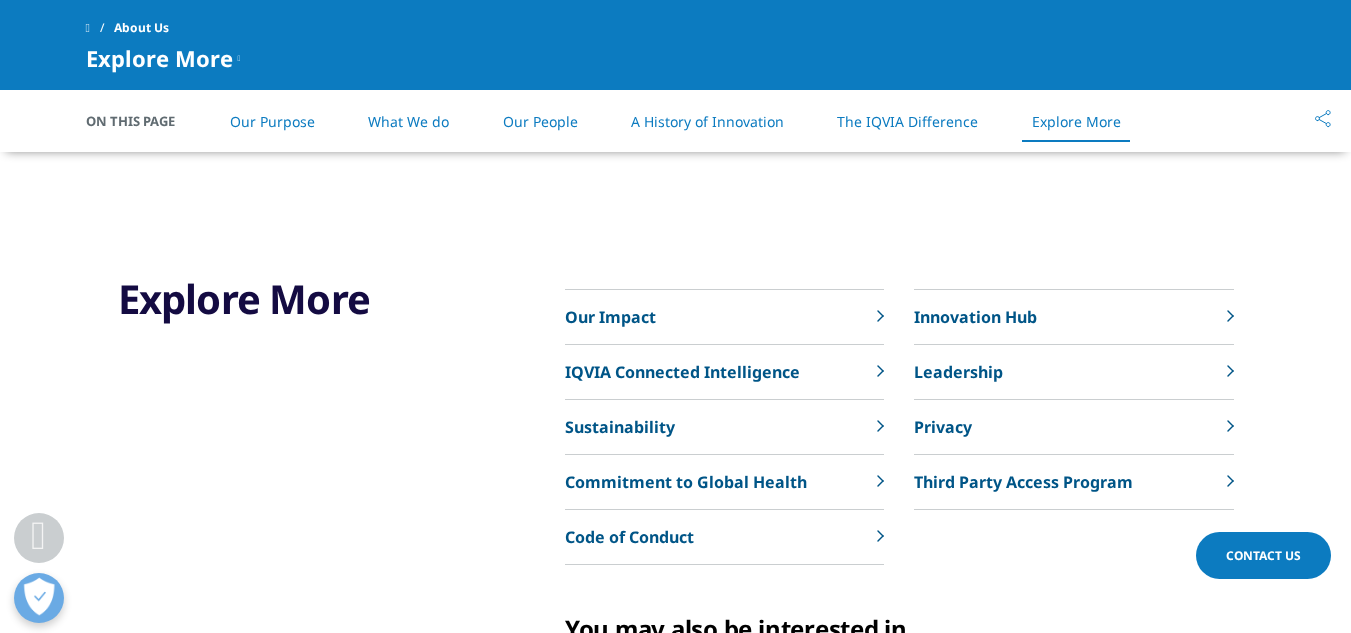 scroll, scrollTop: 4500, scrollLeft: 0, axis: vertical 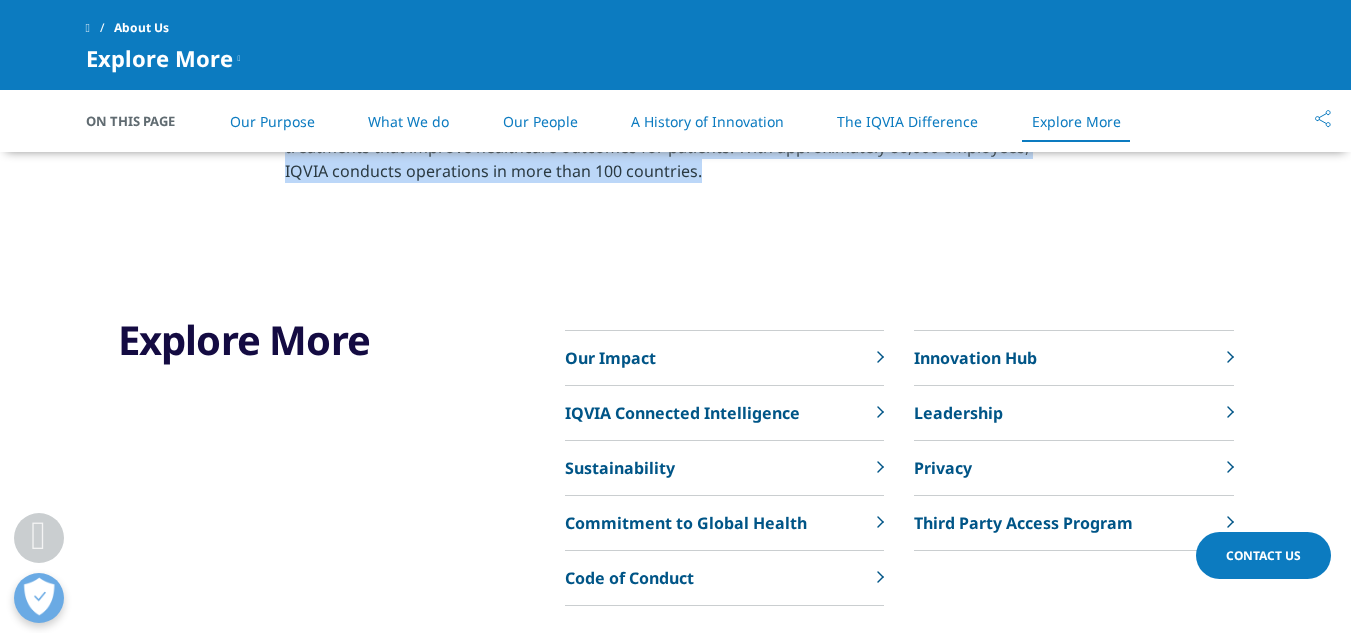 click on "Our Impact" at bounding box center [724, 358] 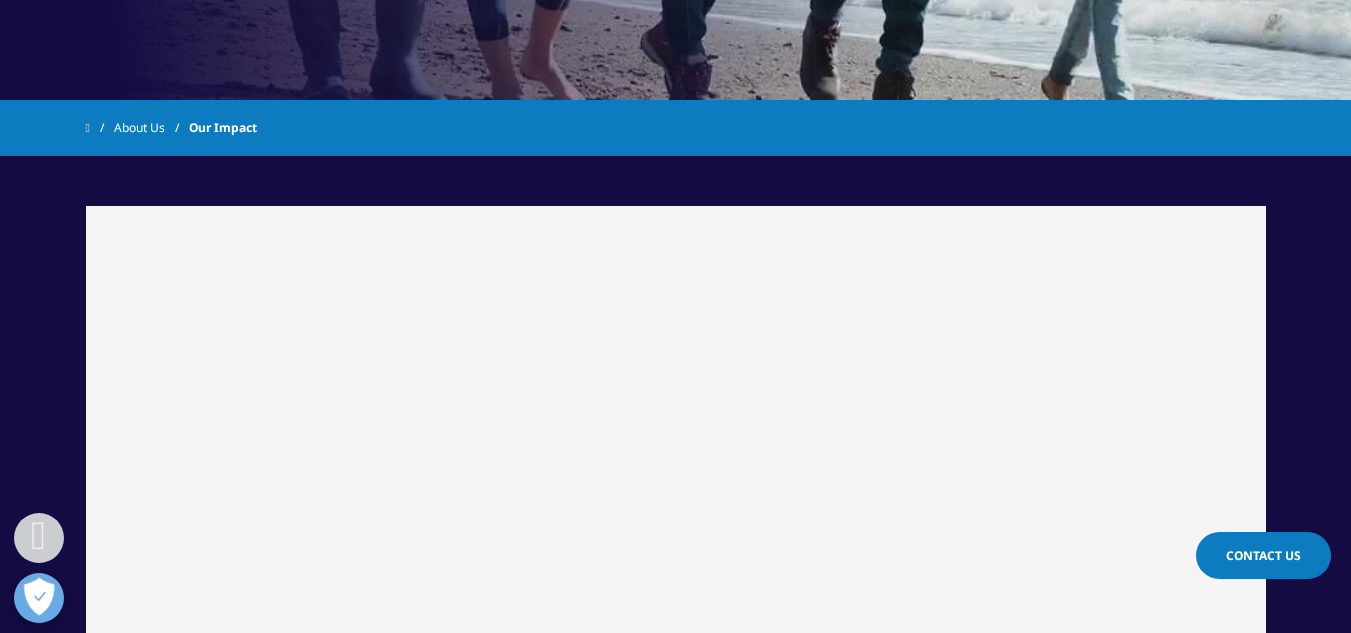 scroll, scrollTop: 800, scrollLeft: 0, axis: vertical 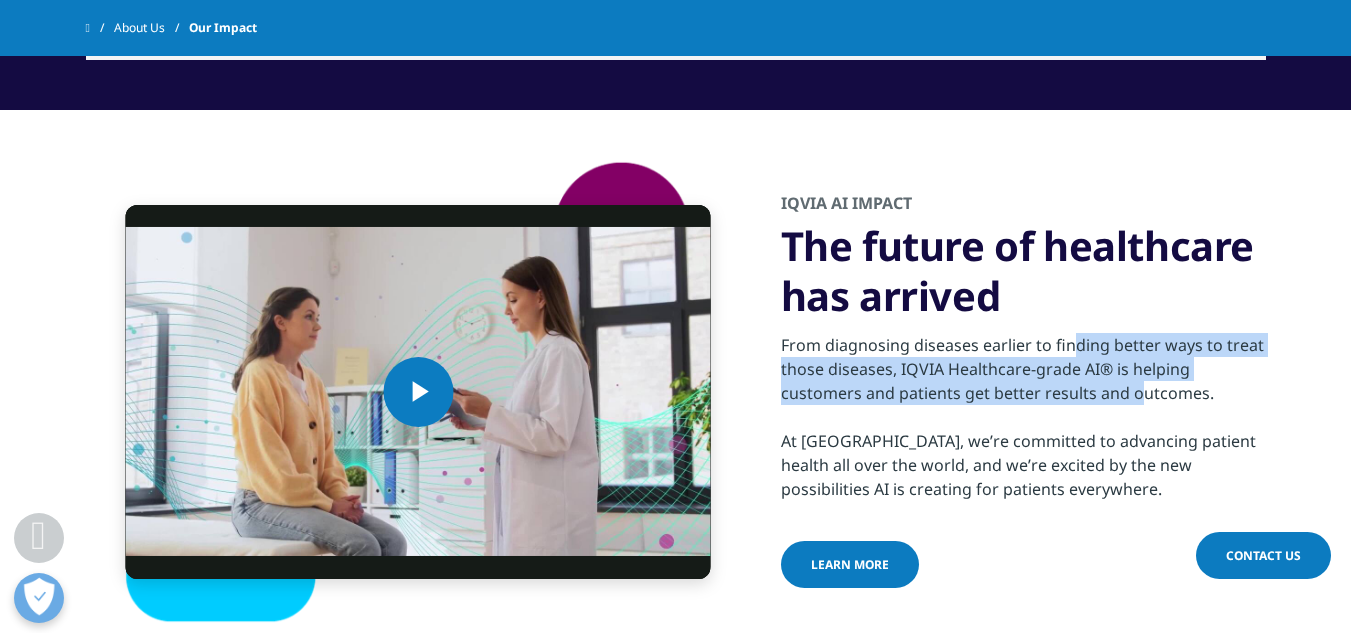 drag, startPoint x: 864, startPoint y: 349, endPoint x: 941, endPoint y: 397, distance: 90.73588 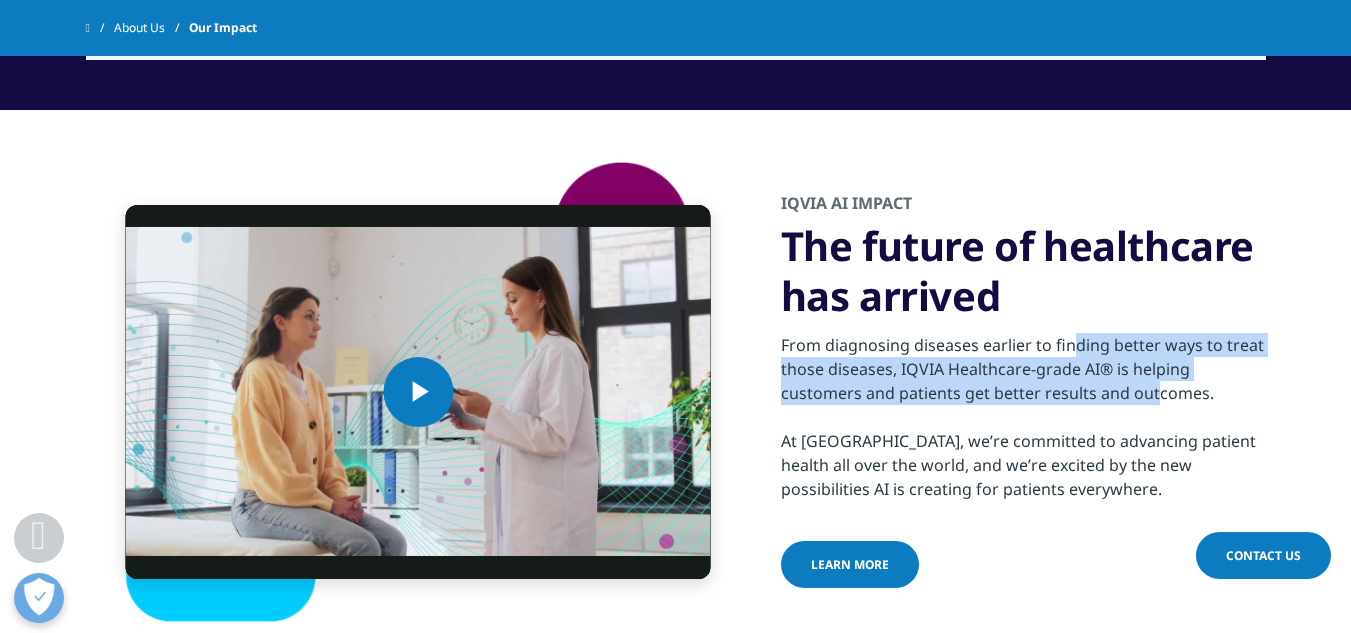 click on "From diagnosing diseases earlier to finding better ways to treat those diseases, IQVIA Healthcare-grade AI® is helping customers and patients get better results and outcomes.
At IQVIA, we’re committed to advancing patient health all over the world, and we’re excited by the new possibilities AI is creating for patients everywhere." at bounding box center (1023, 411) 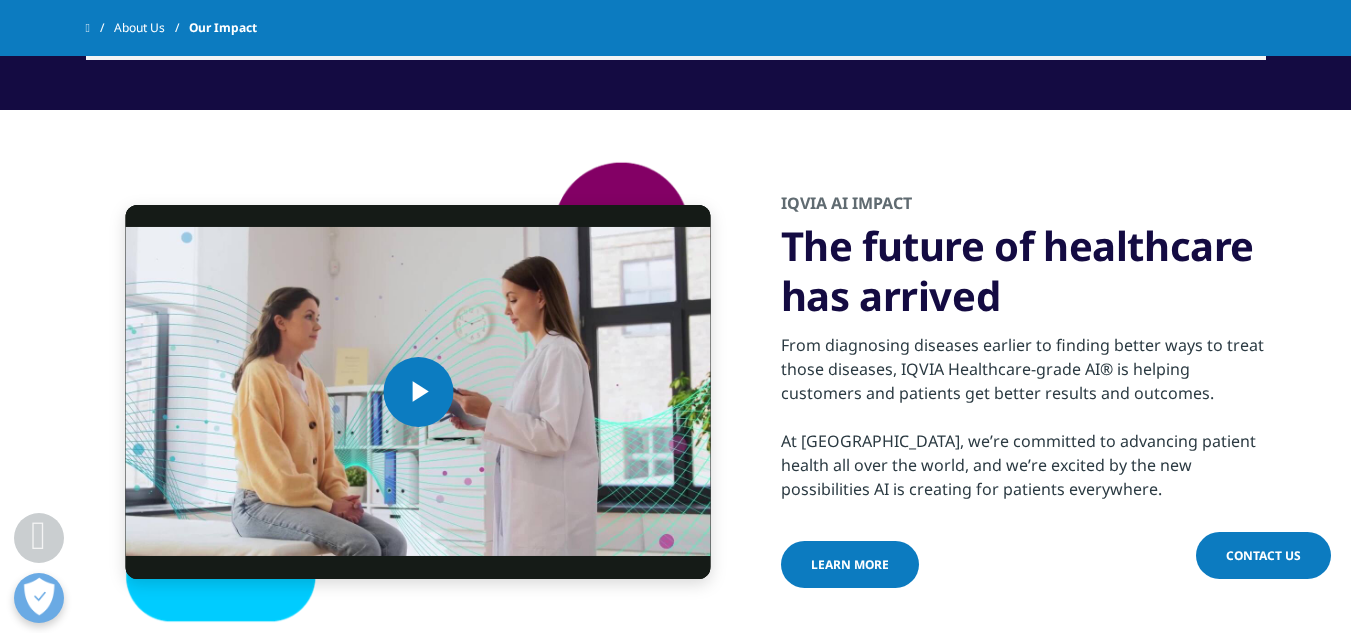 click on "From diagnosing diseases earlier to finding better ways to treat those diseases, IQVIA Healthcare-grade AI® is helping customers and patients get better results and outcomes.
At IQVIA, we’re committed to advancing patient health all over the world, and we’re excited by the new possibilities AI is creating for patients everywhere." at bounding box center [1023, 411] 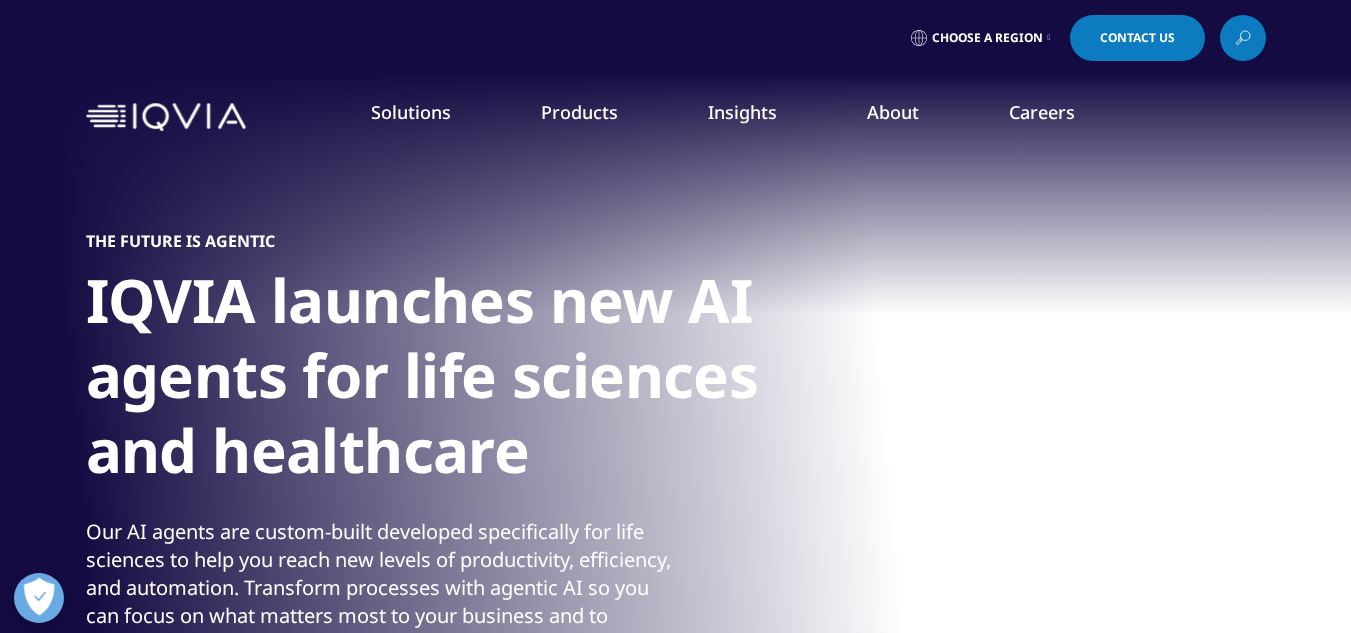 scroll, scrollTop: 400, scrollLeft: 0, axis: vertical 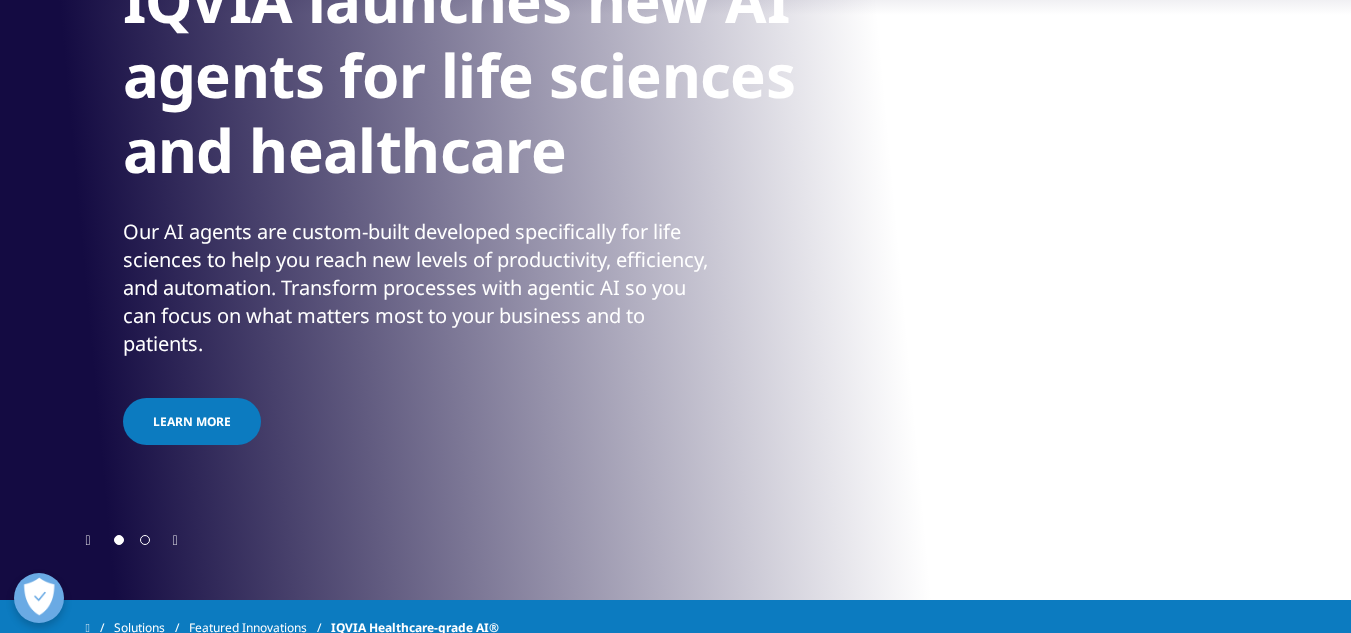 click on "THE FUTURE IS AGENTIC
IQVIA launches new AI agents for life sciences and healthcare
Our AI agents are custom-built developed specifically for life sciences to help you reach new levels of productivity, efficiency, and automation. Transform processes with agentic AI so you can focus on what matters most to your business and to patients.
Learn more" at bounding box center [713, 190] 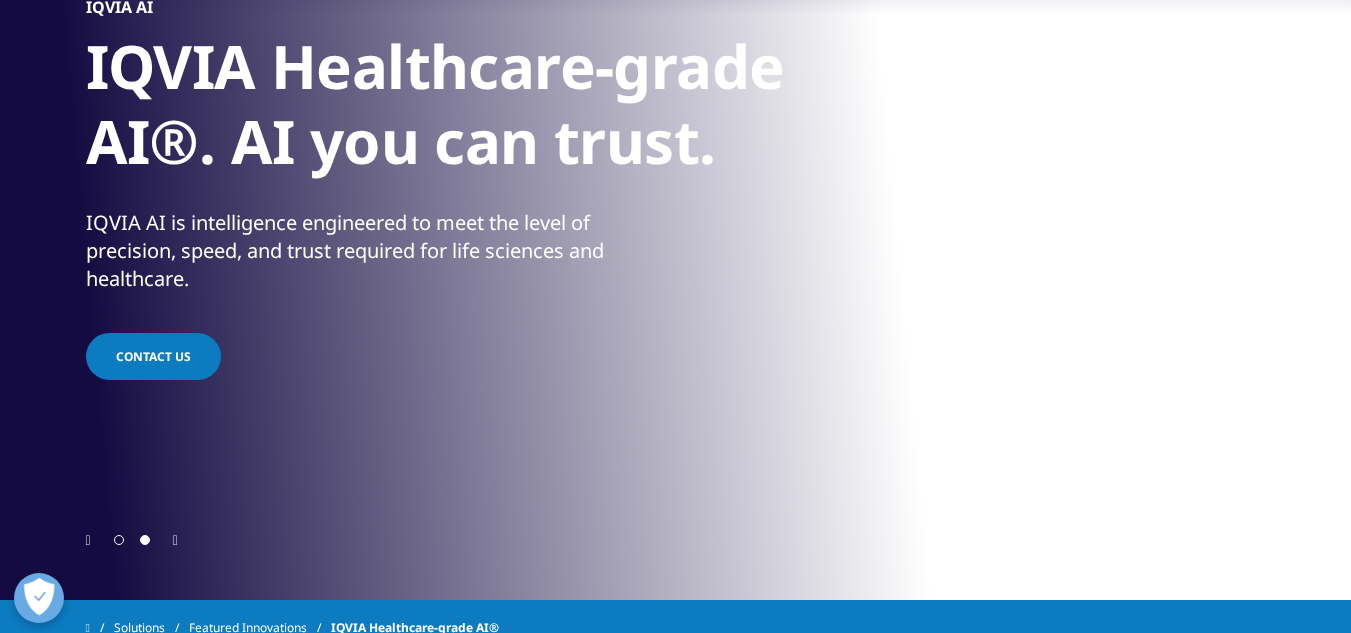 click on "IQVIA AI
IQVIA Healthcare-grade AI®. AI you can trust.
IQVIA AI is intelligence engineered to meet the level of precision, speed, and trust required for life sciences and healthcare.
Contact Us" at bounding box center (676, 190) 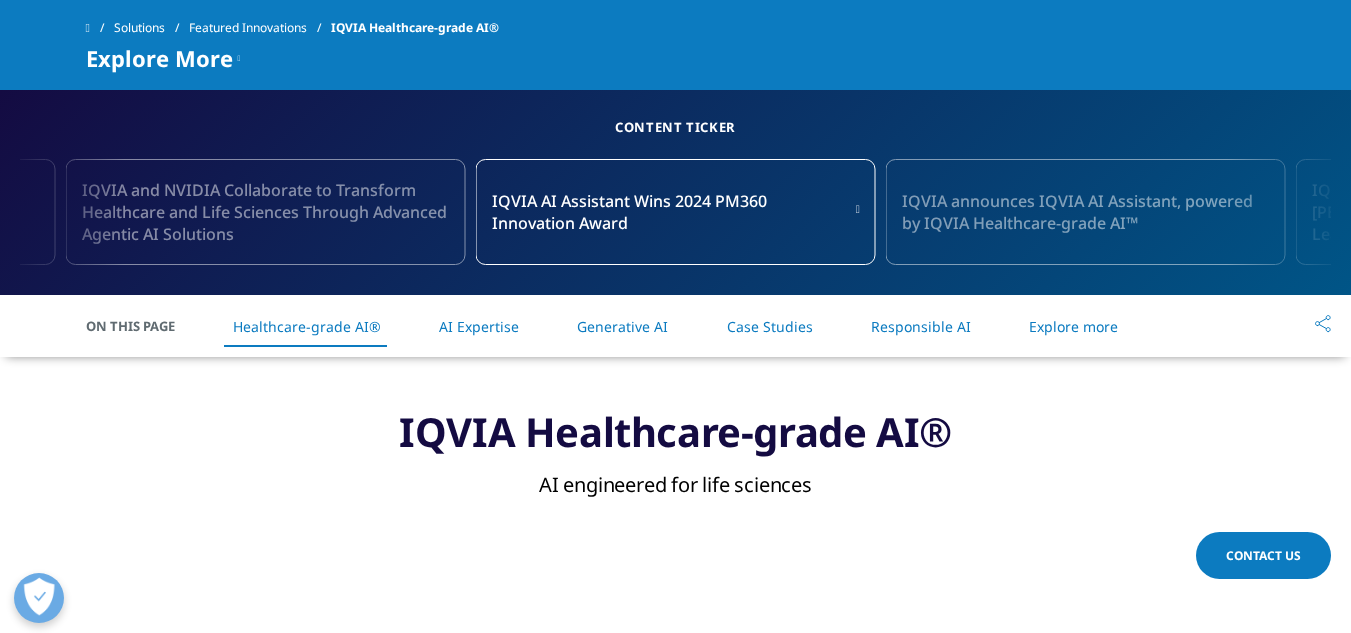 scroll, scrollTop: 700, scrollLeft: 0, axis: vertical 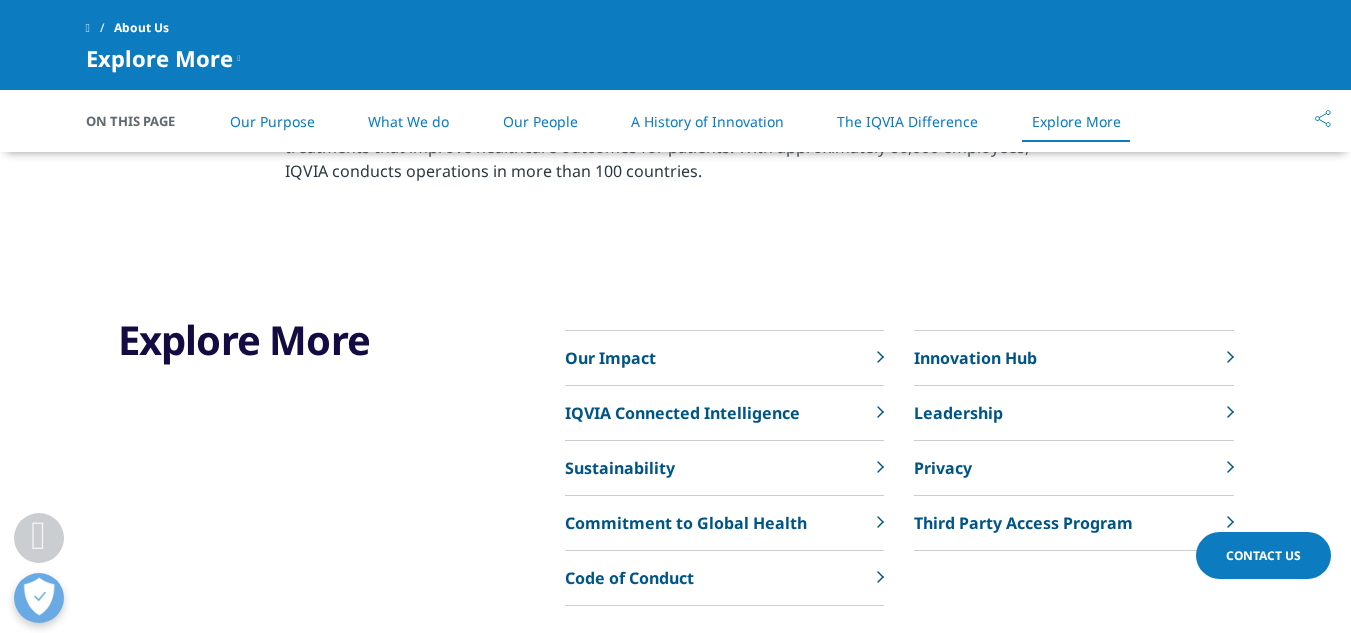 click on "Innovation Hub" at bounding box center [1073, 358] 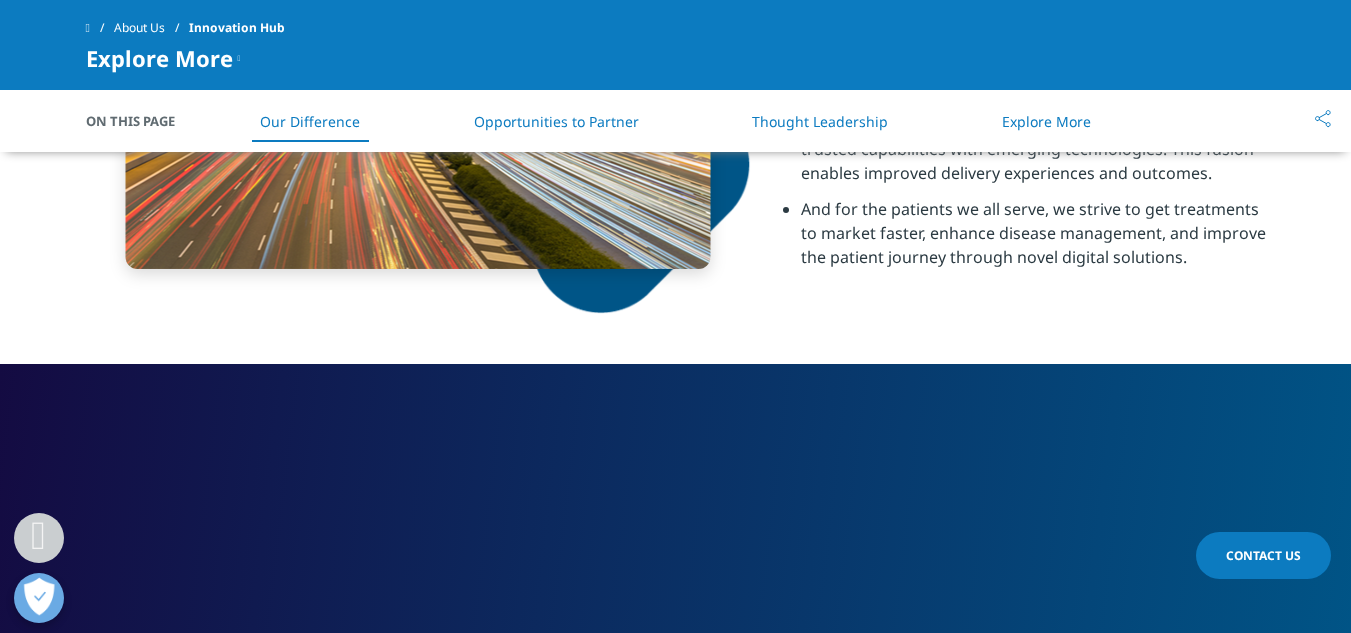 scroll, scrollTop: 0, scrollLeft: 0, axis: both 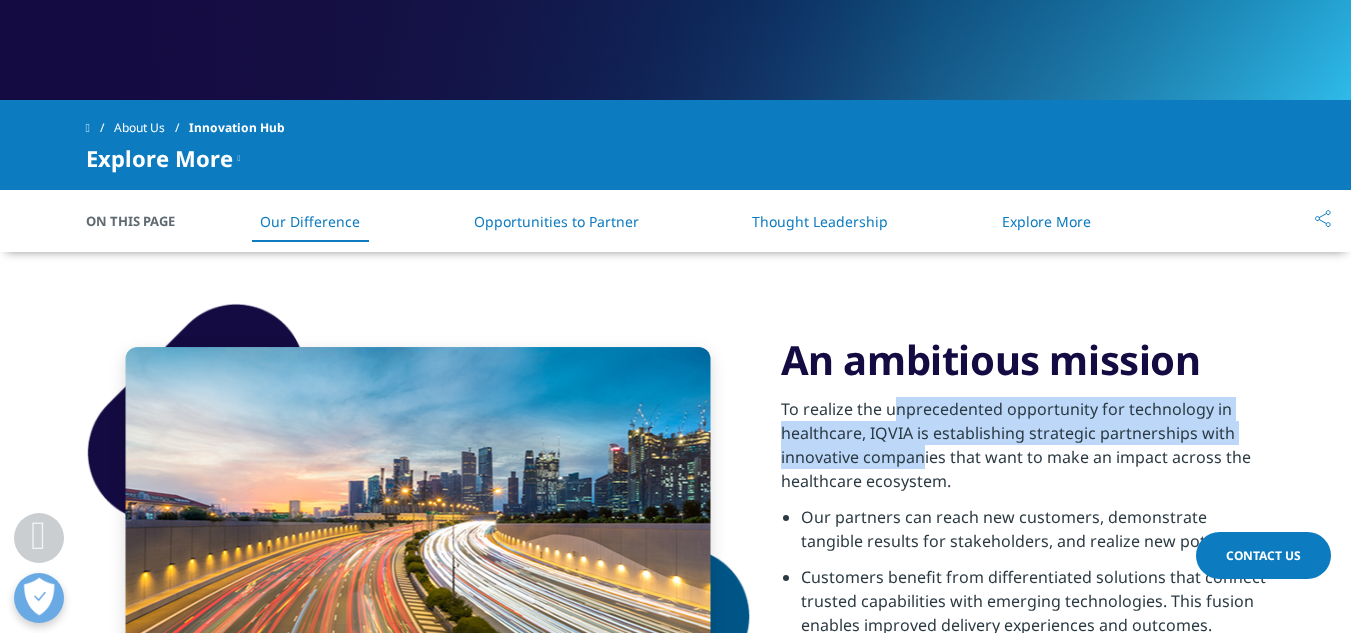 drag, startPoint x: 897, startPoint y: 393, endPoint x: 919, endPoint y: 460, distance: 70.5195 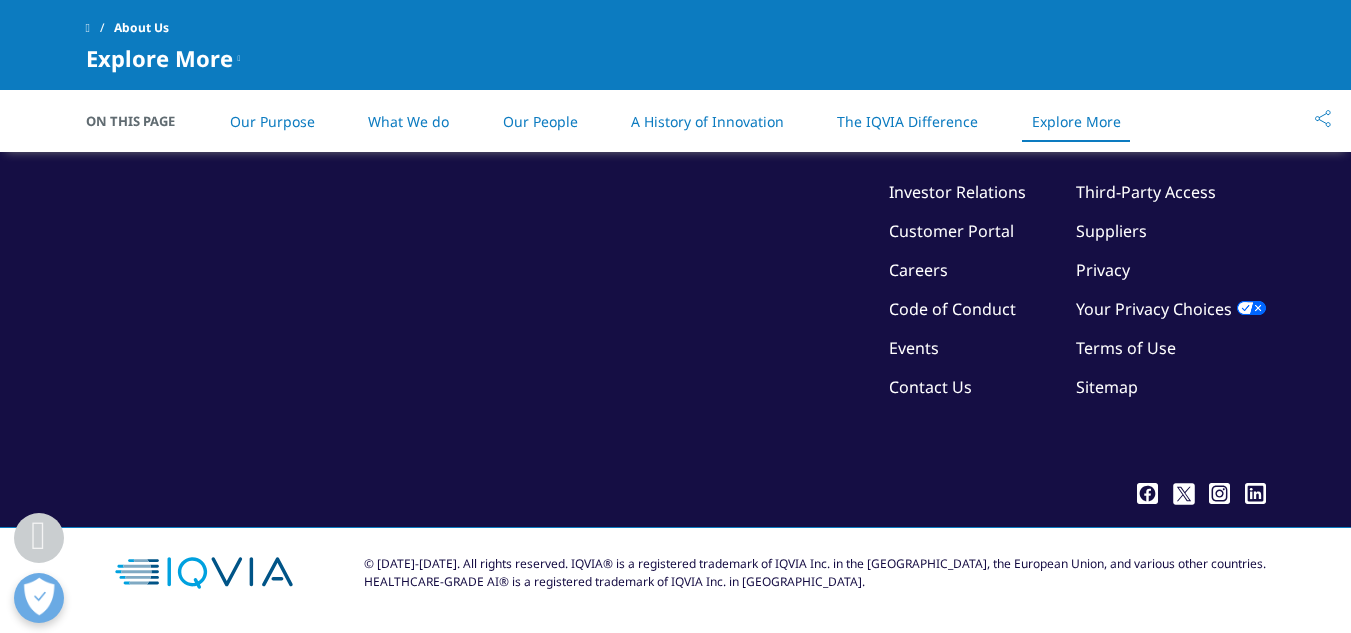 scroll, scrollTop: 5289, scrollLeft: 0, axis: vertical 